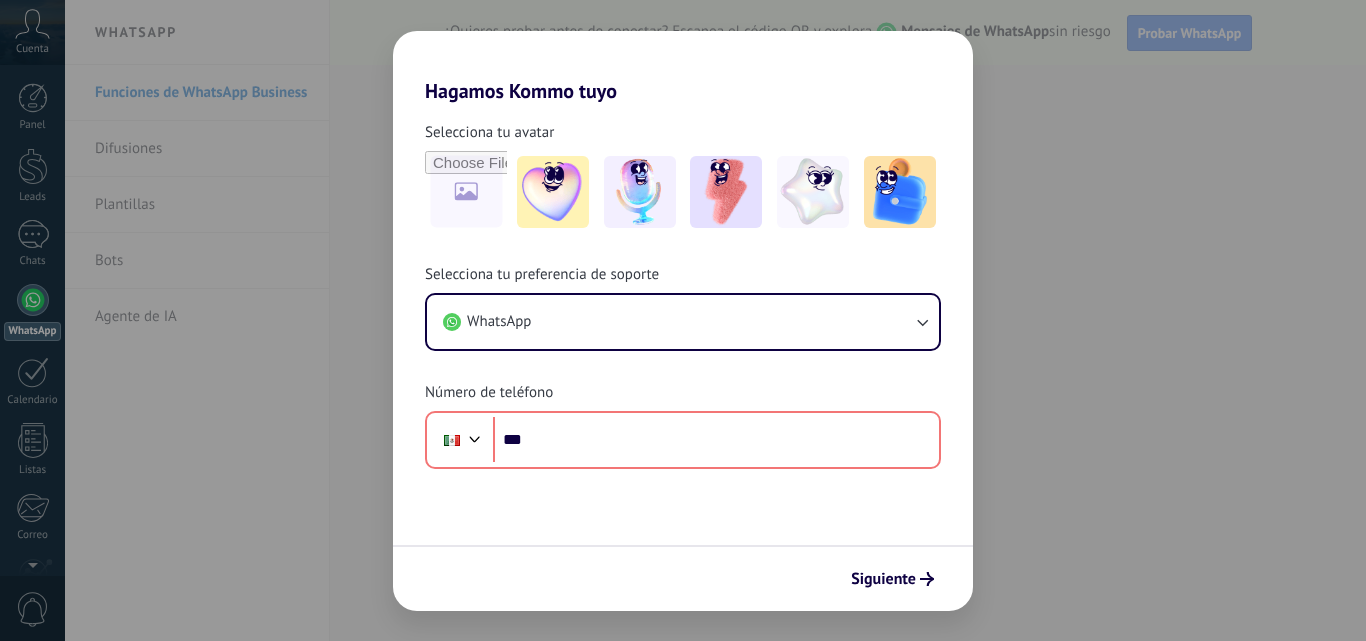 scroll, scrollTop: 0, scrollLeft: 0, axis: both 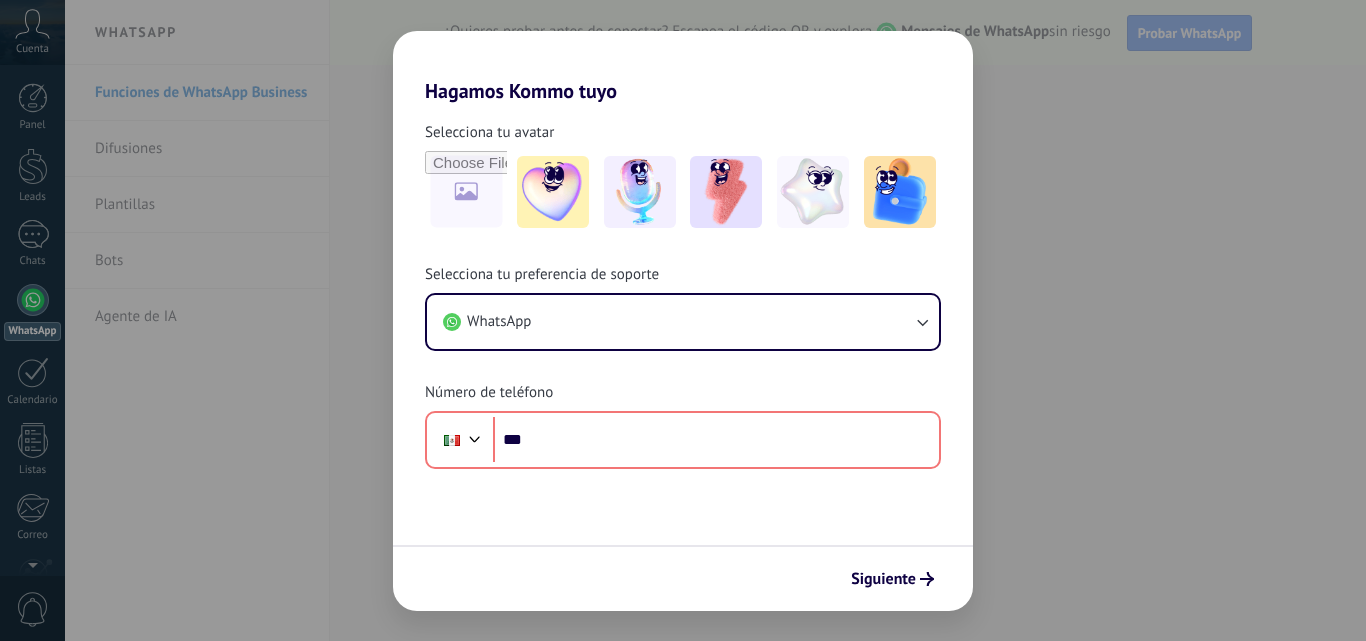 click on "Hagamos Kommo tuyo Selecciona tu avatar Selecciona tu preferencia de soporte WhatsApp Número de teléfono Phone *** Siguiente" at bounding box center (683, 320) 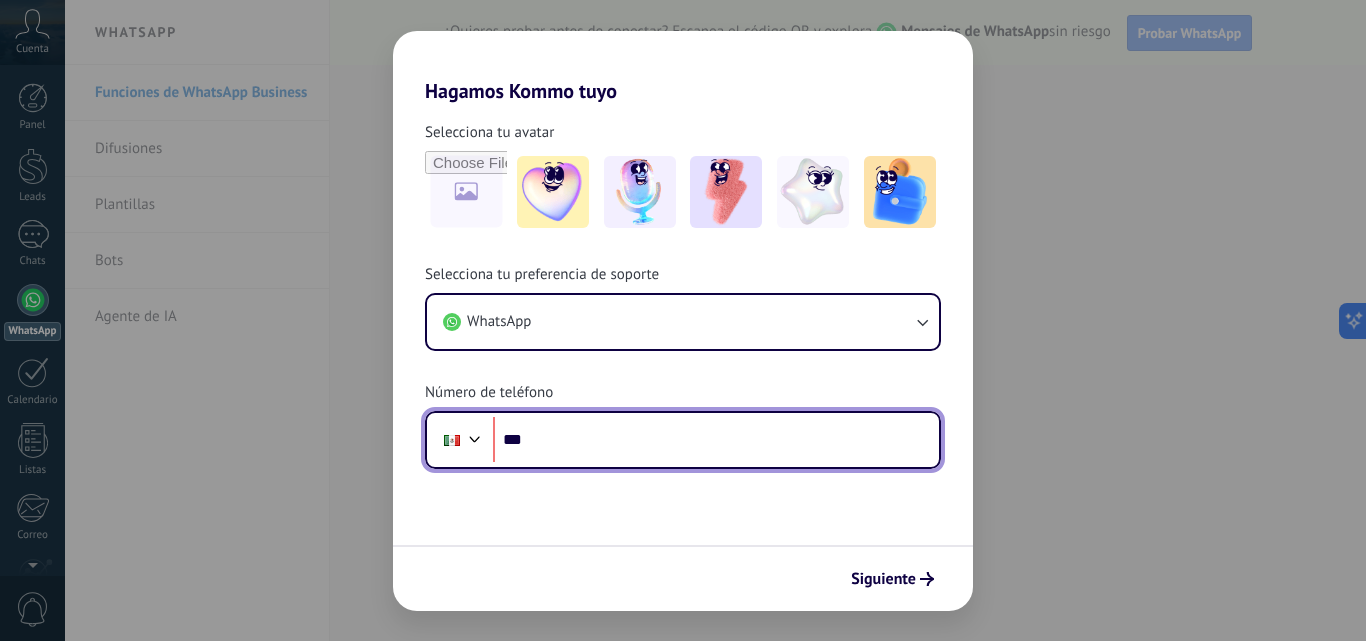 click on "***" at bounding box center (716, 440) 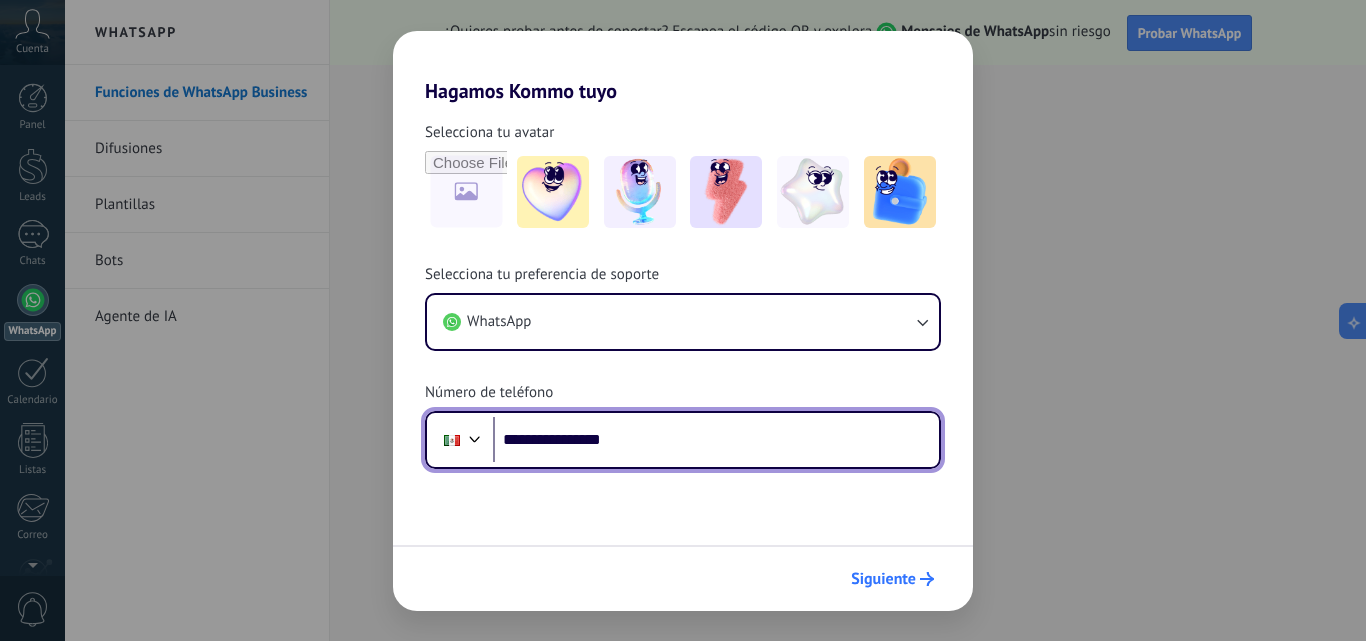 type on "**********" 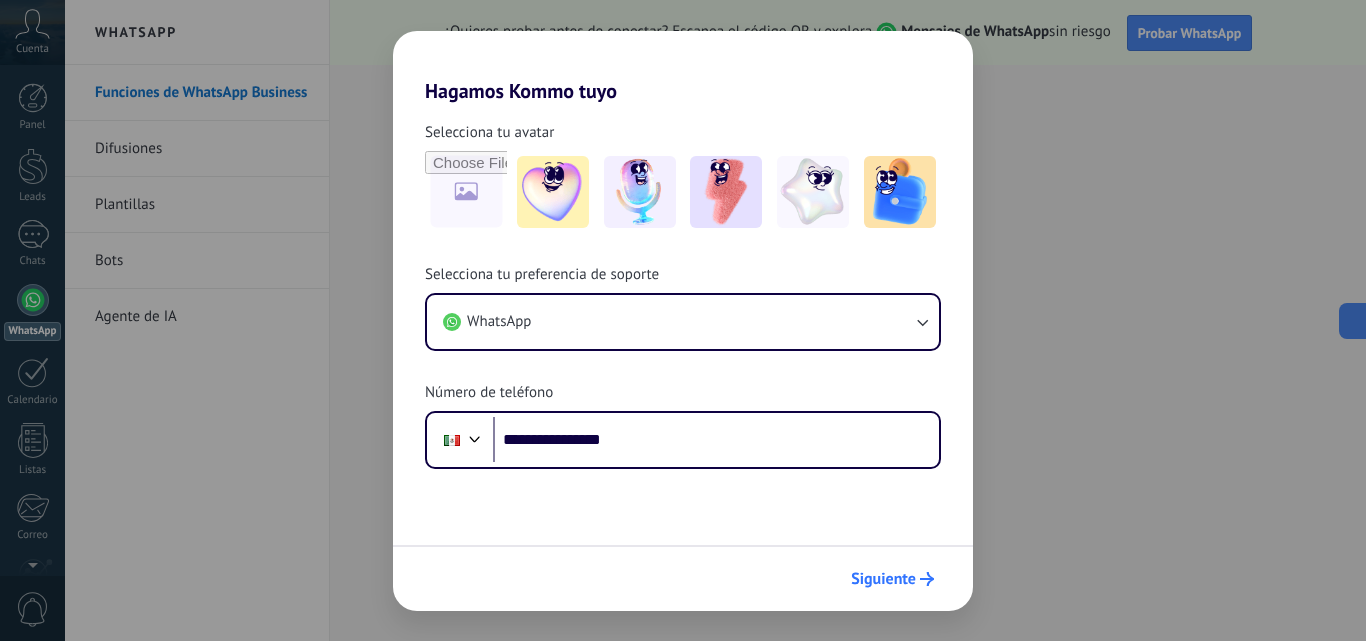 click on "Siguiente" at bounding box center (883, 579) 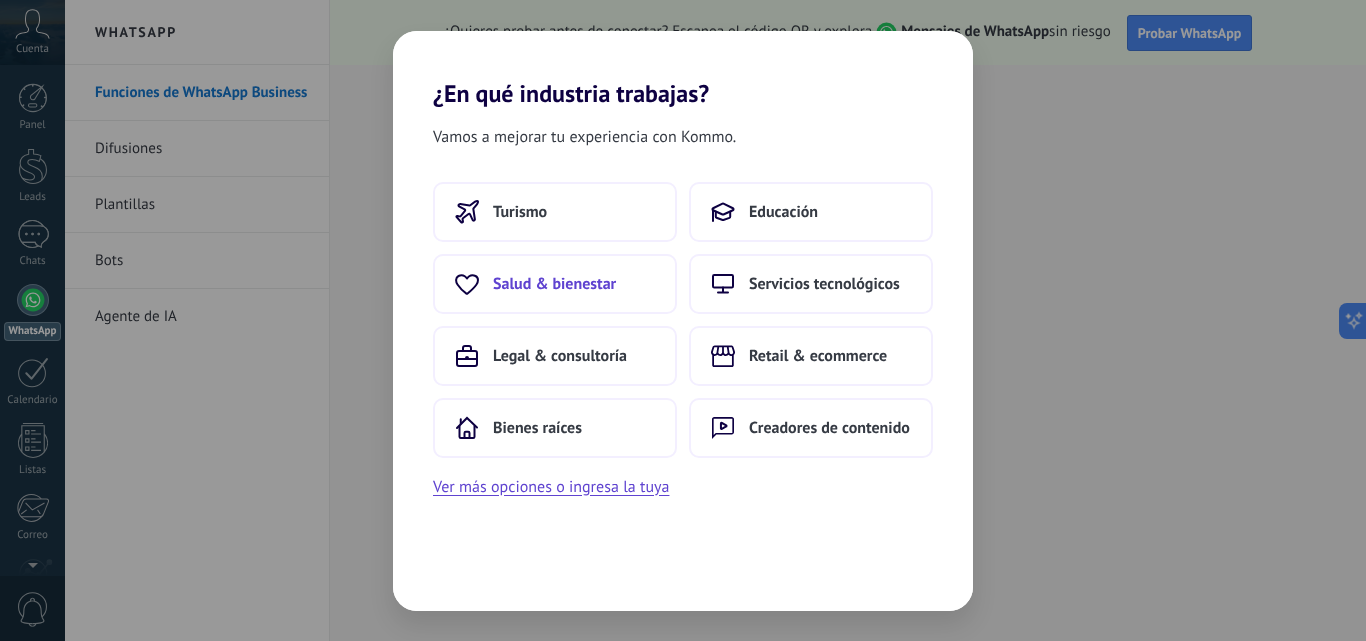 click on "Salud & bienestar" at bounding box center (554, 284) 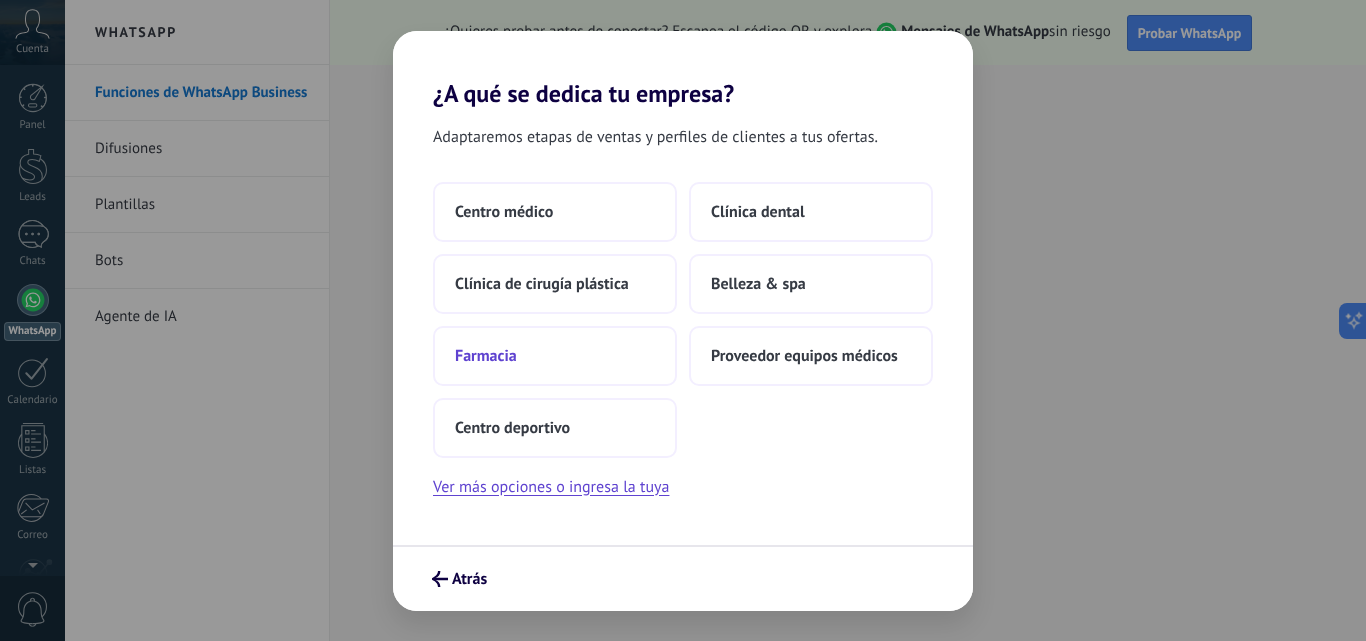 click on "Farmacia" at bounding box center [486, 356] 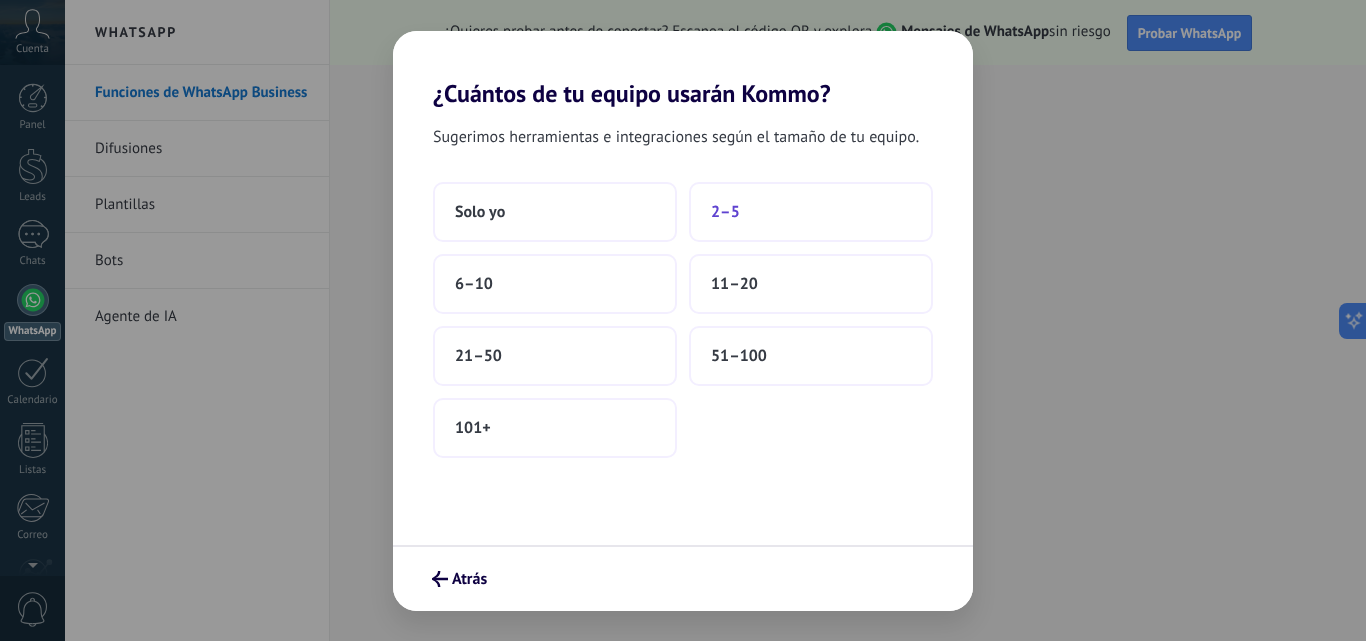 click on "2–5" at bounding box center [725, 212] 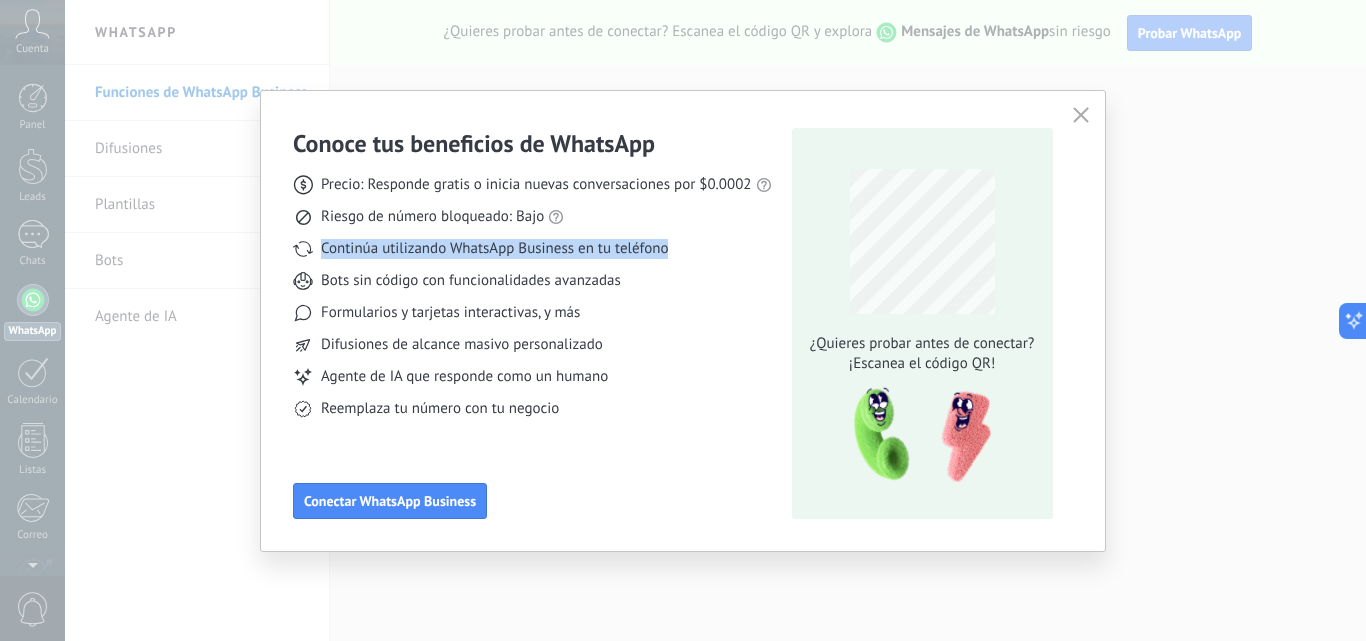 drag, startPoint x: 687, startPoint y: 258, endPoint x: 278, endPoint y: 238, distance: 409.4887 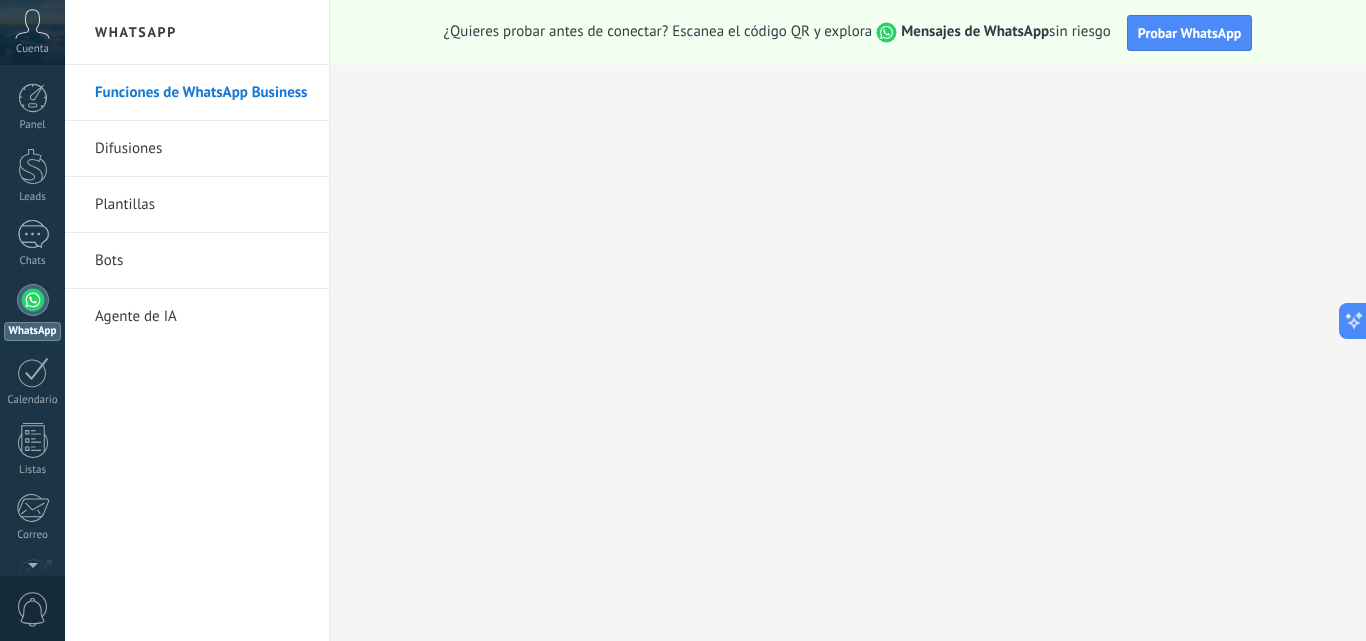 scroll, scrollTop: 191, scrollLeft: 0, axis: vertical 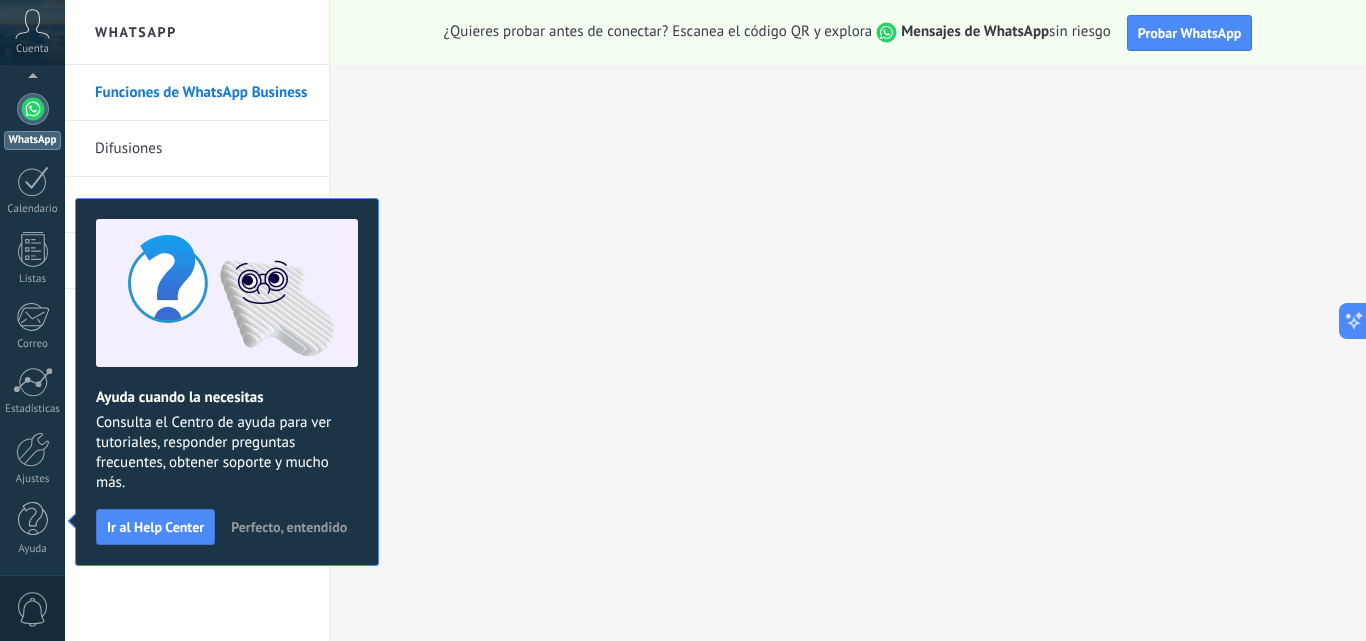 click on "Perfecto, entendido" at bounding box center (289, 527) 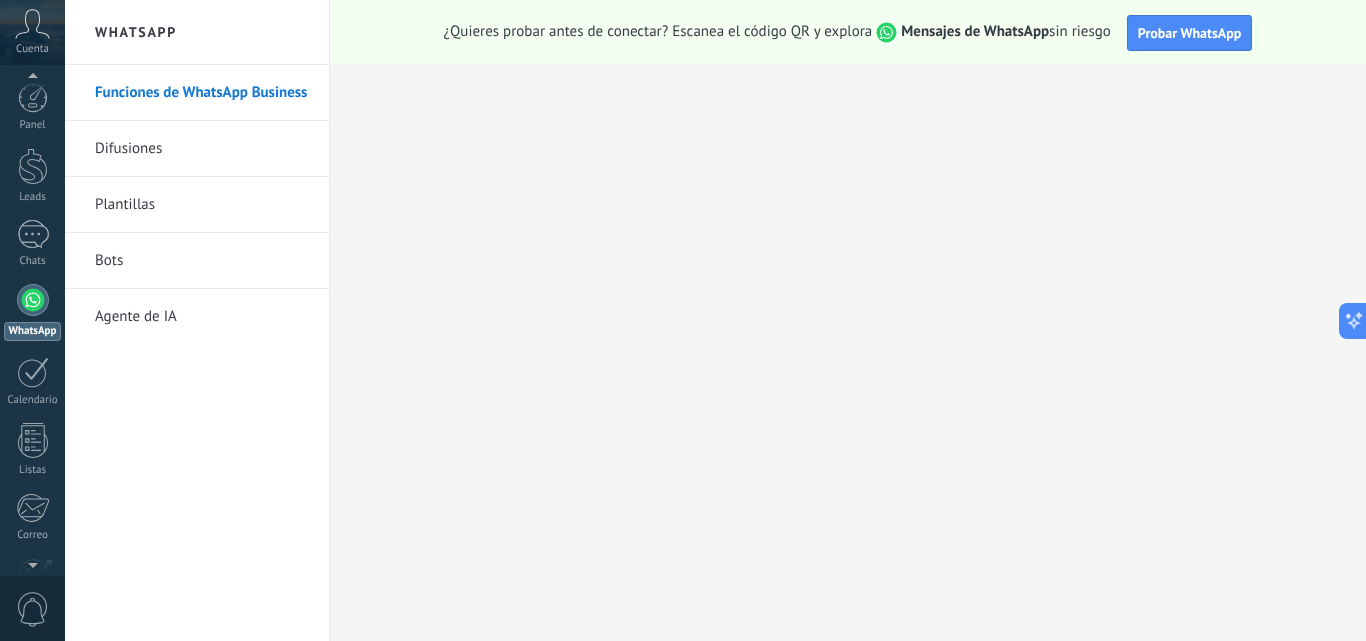 scroll, scrollTop: 191, scrollLeft: 0, axis: vertical 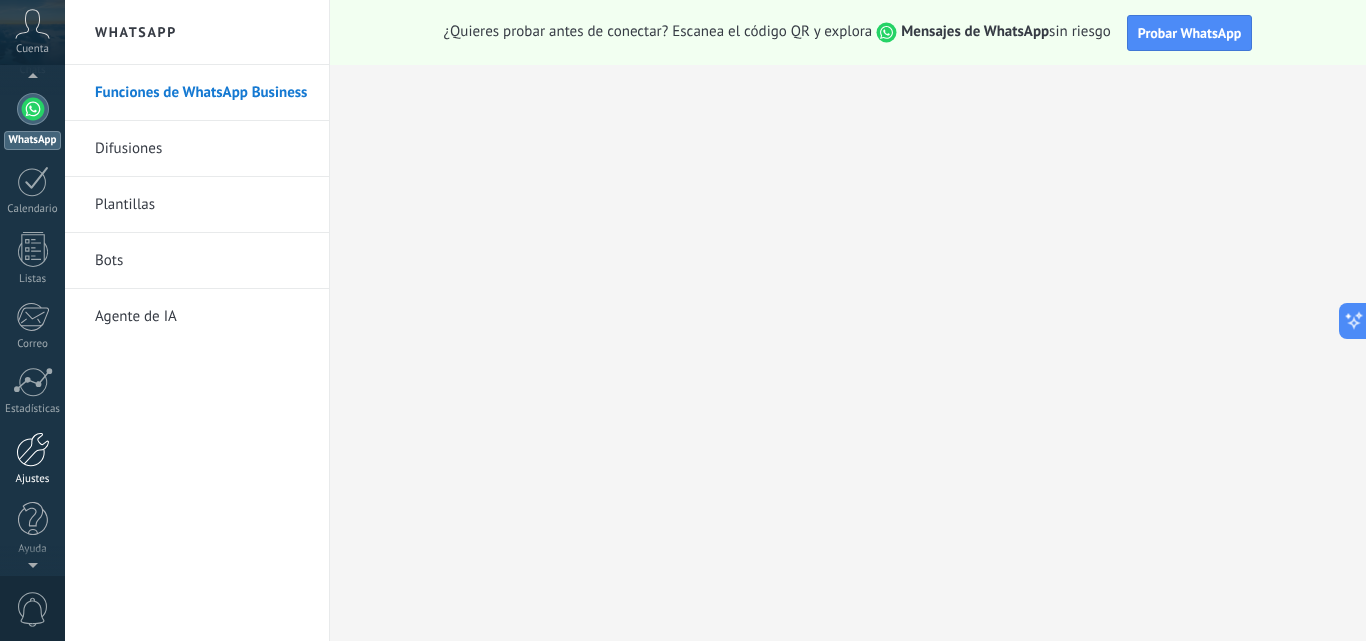 click at bounding box center (33, 449) 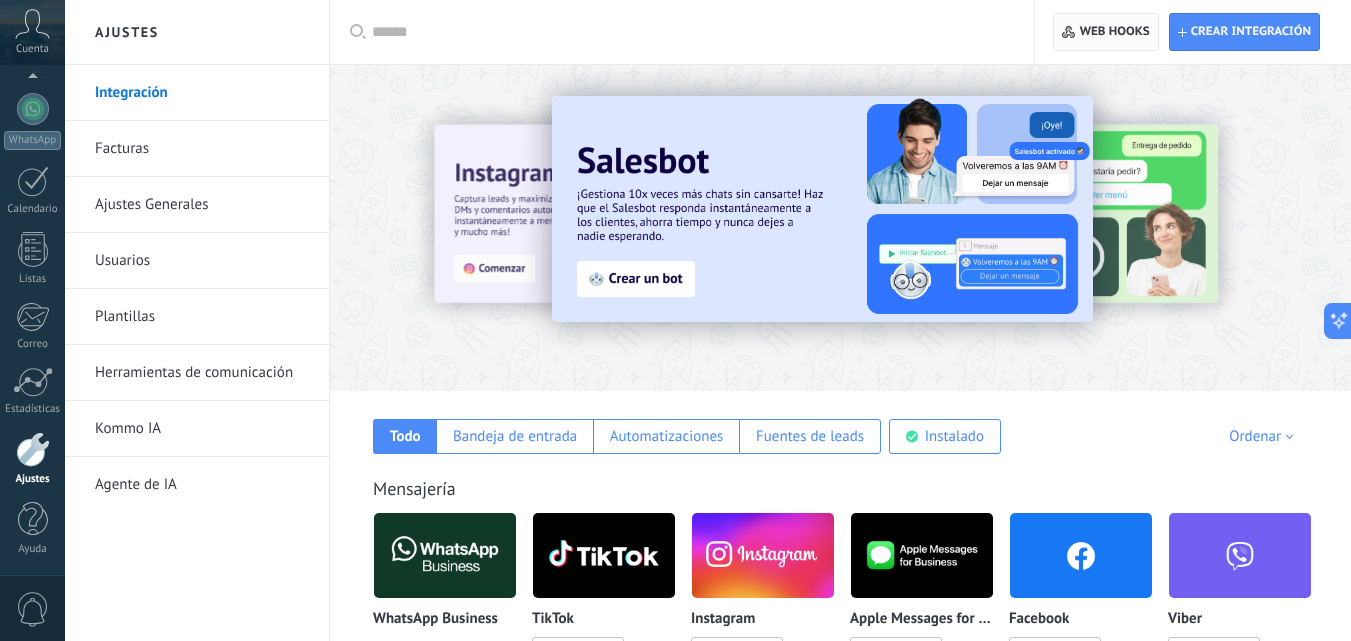 click on "Web hooks  0" at bounding box center (1105, 32) 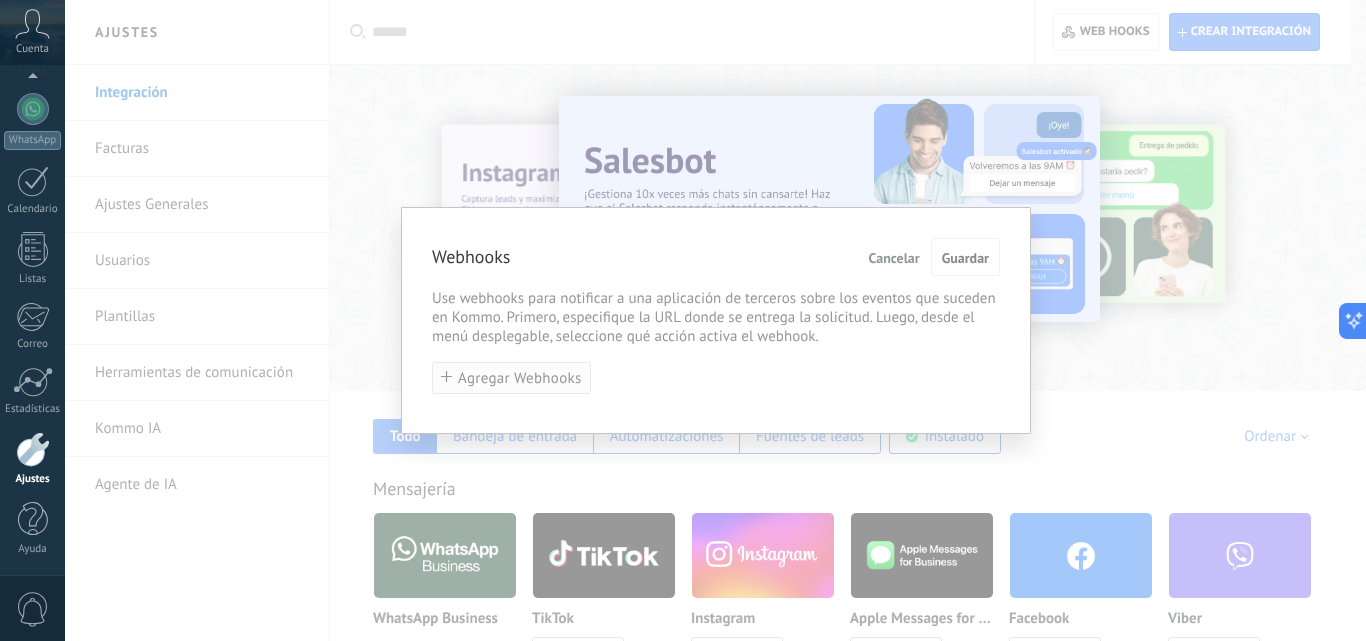 click on "Agregar Webhooks" at bounding box center [520, 378] 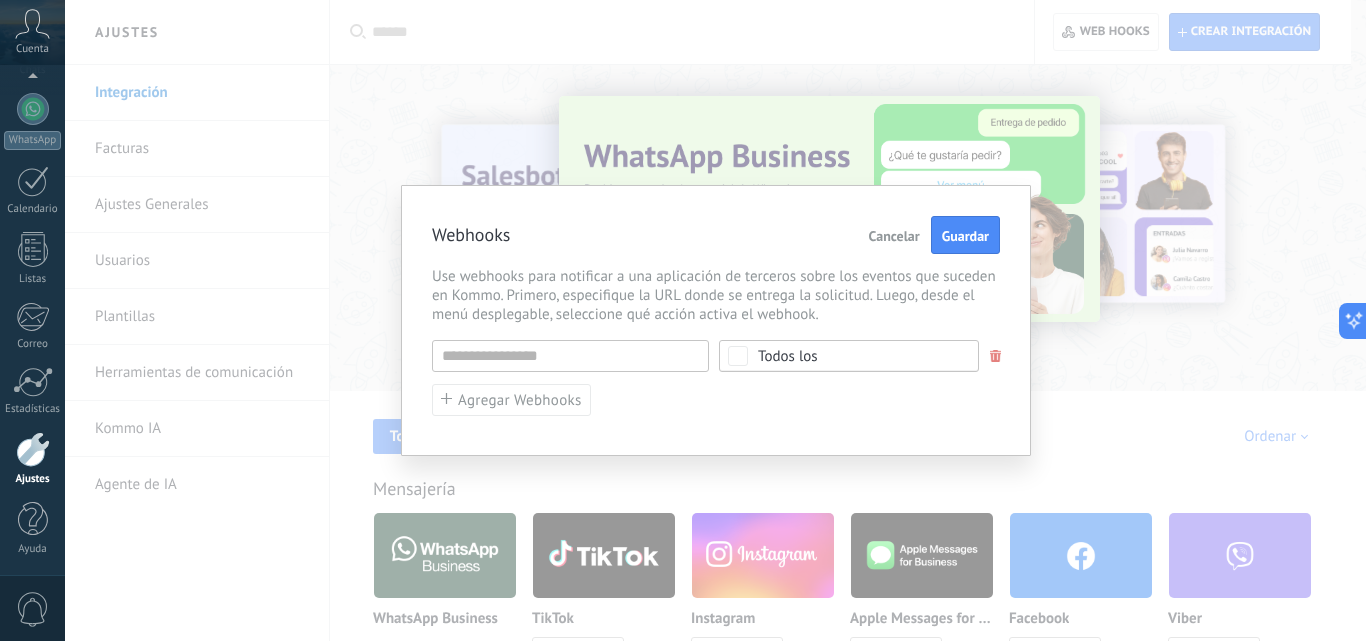 type 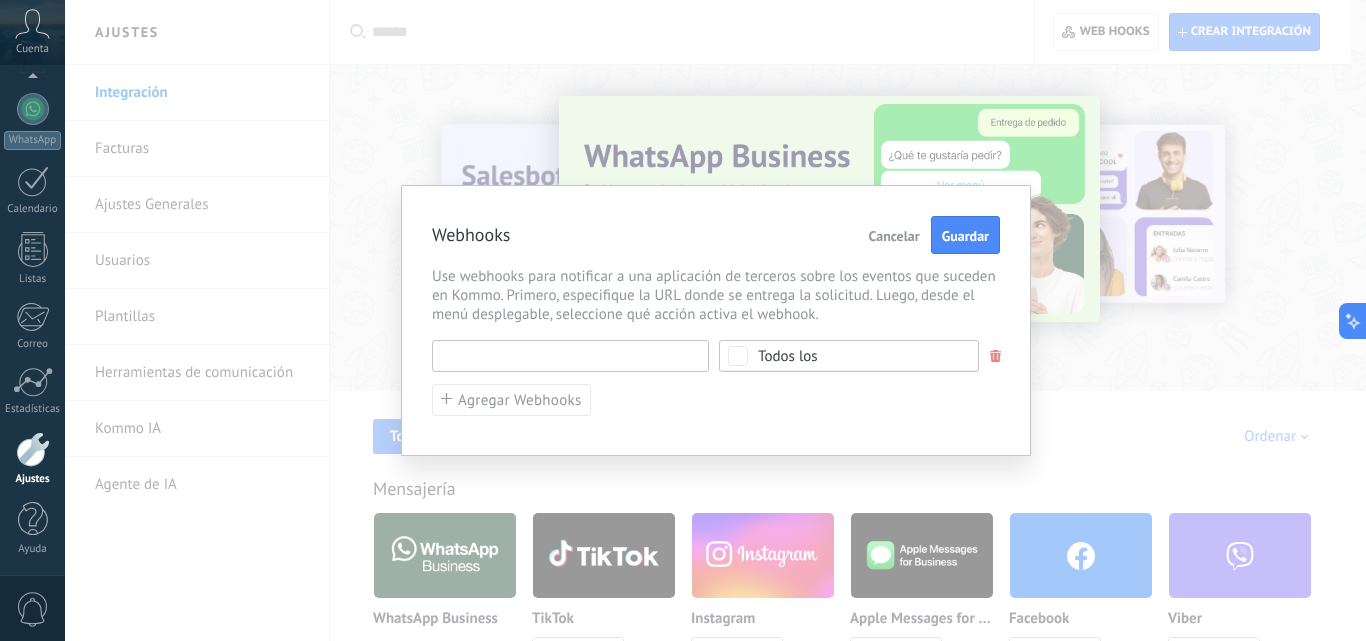 click at bounding box center (570, 356) 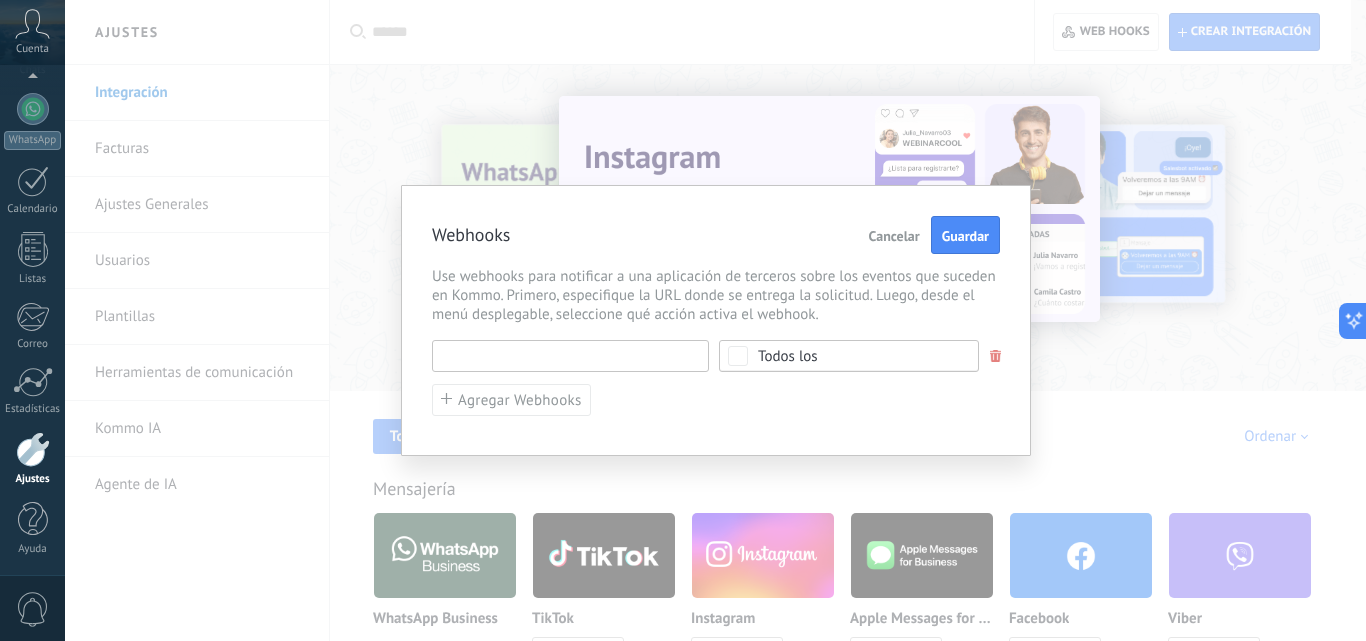 paste on "**********" 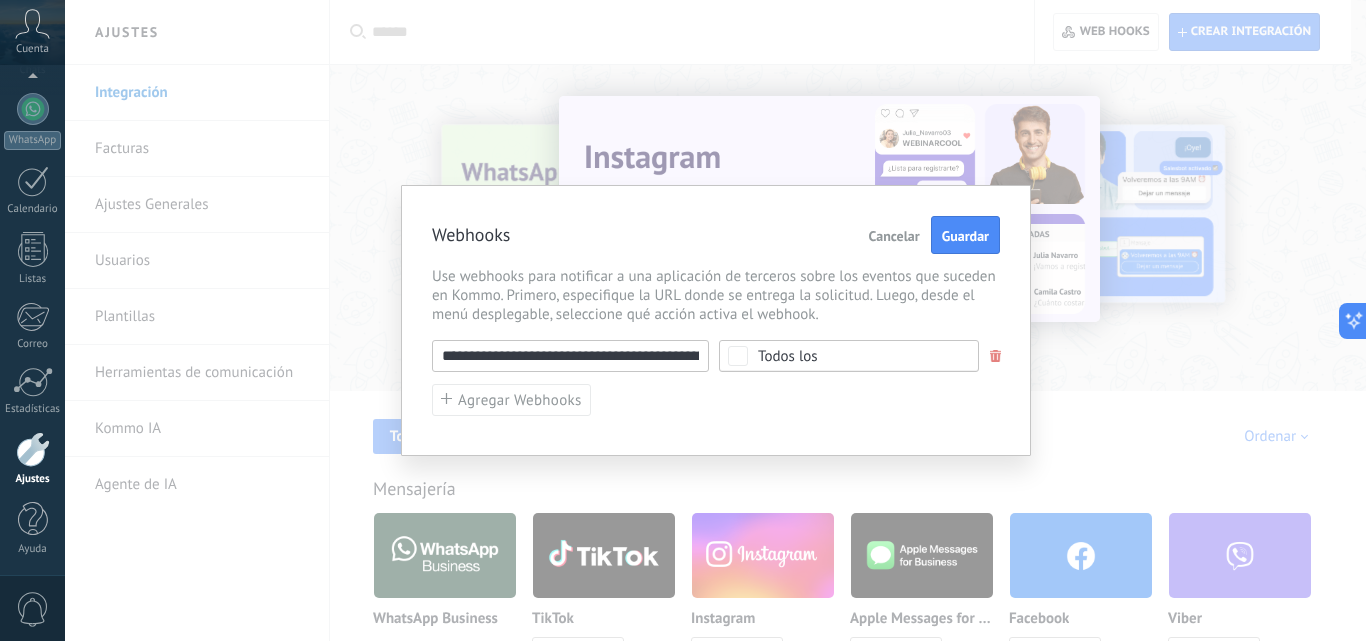 scroll, scrollTop: 0, scrollLeft: 268, axis: horizontal 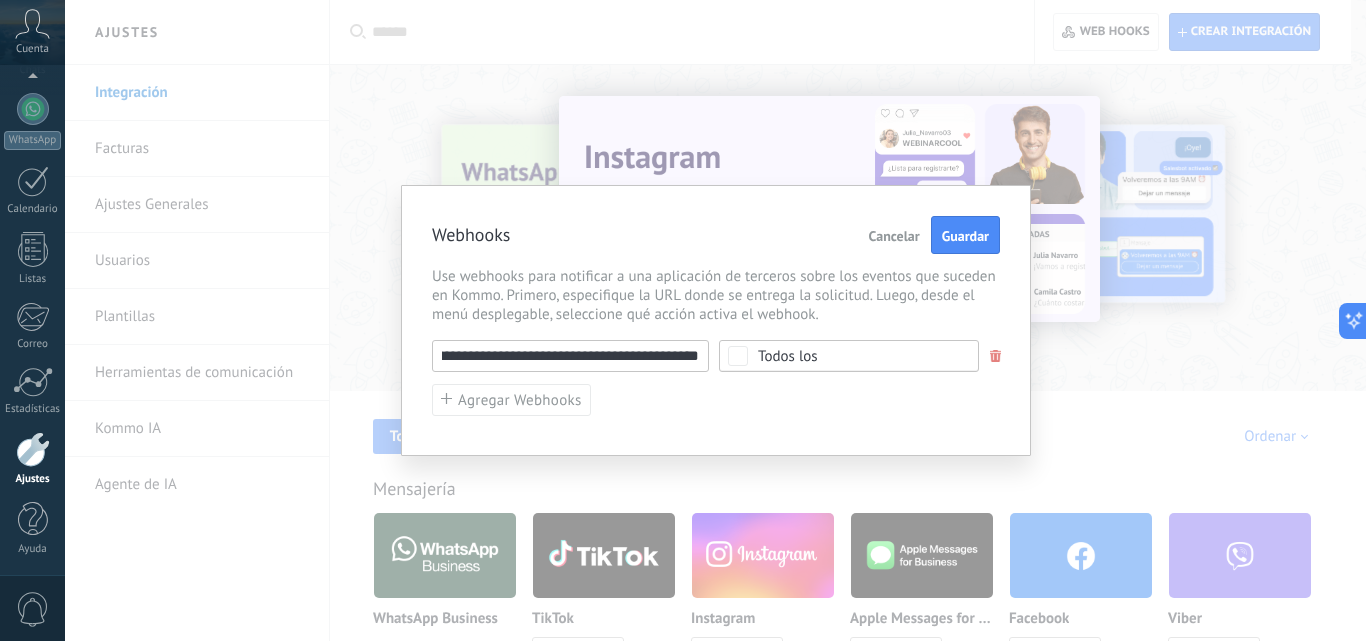 type on "**********" 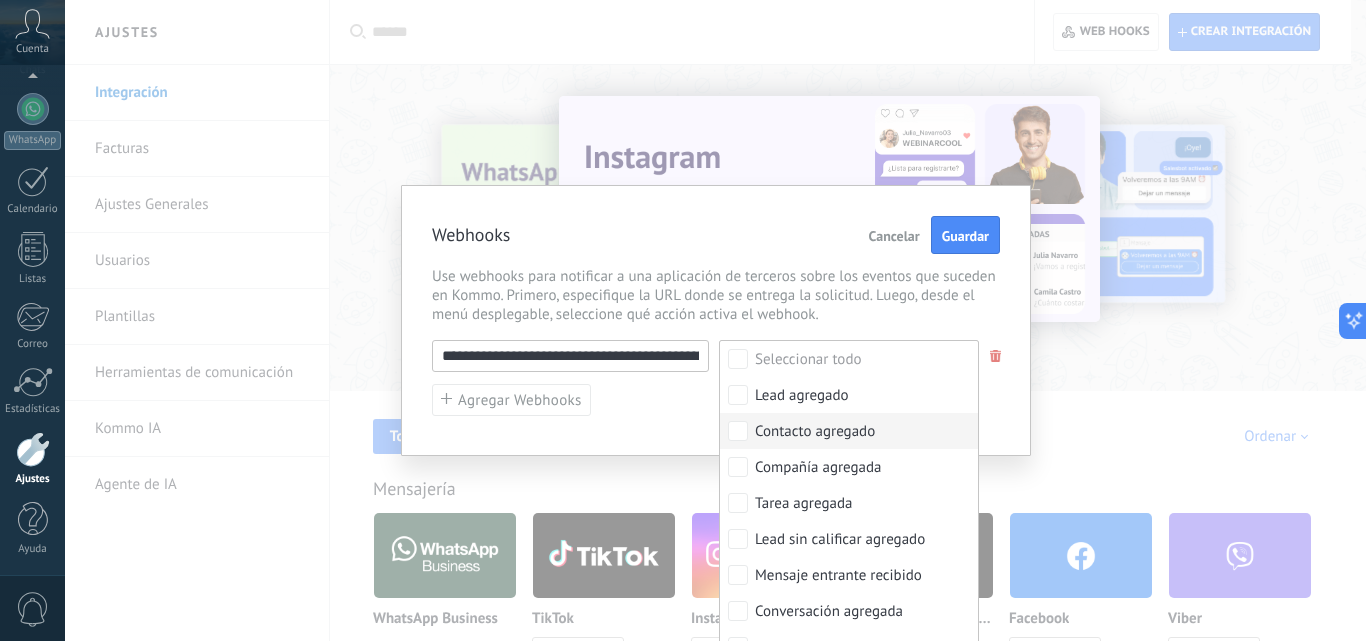 scroll, scrollTop: 200, scrollLeft: 0, axis: vertical 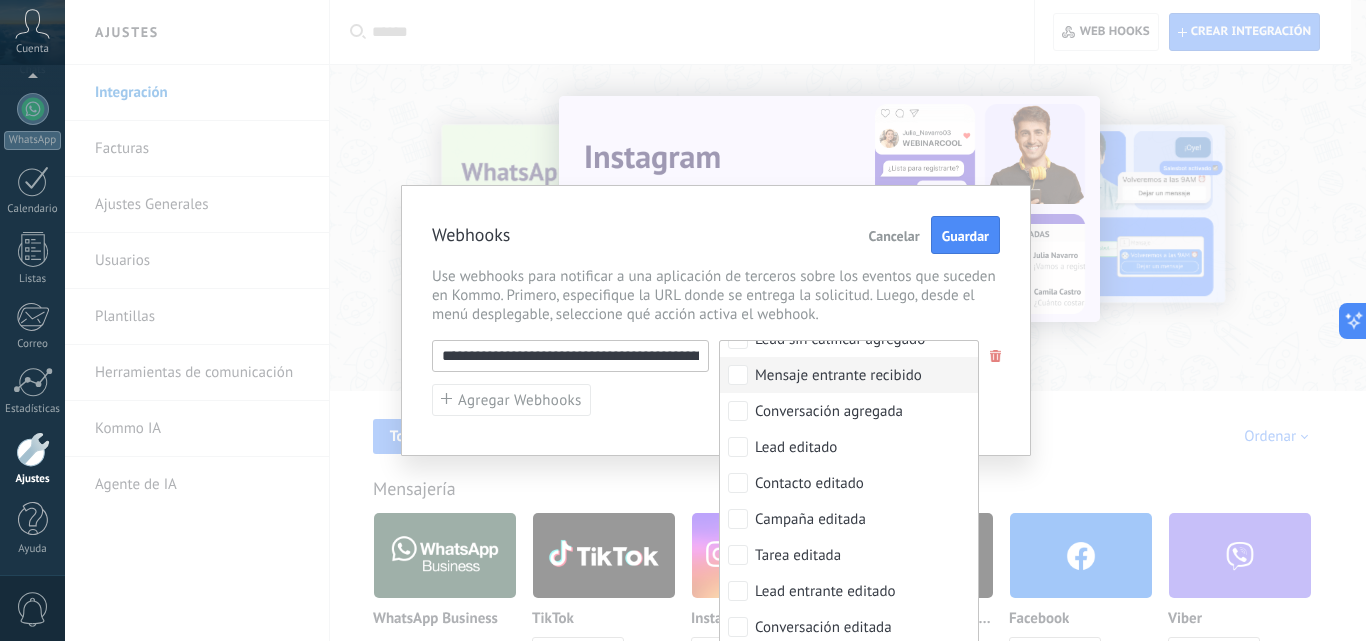 click on "Mensaje entrante recibido" at bounding box center (838, 376) 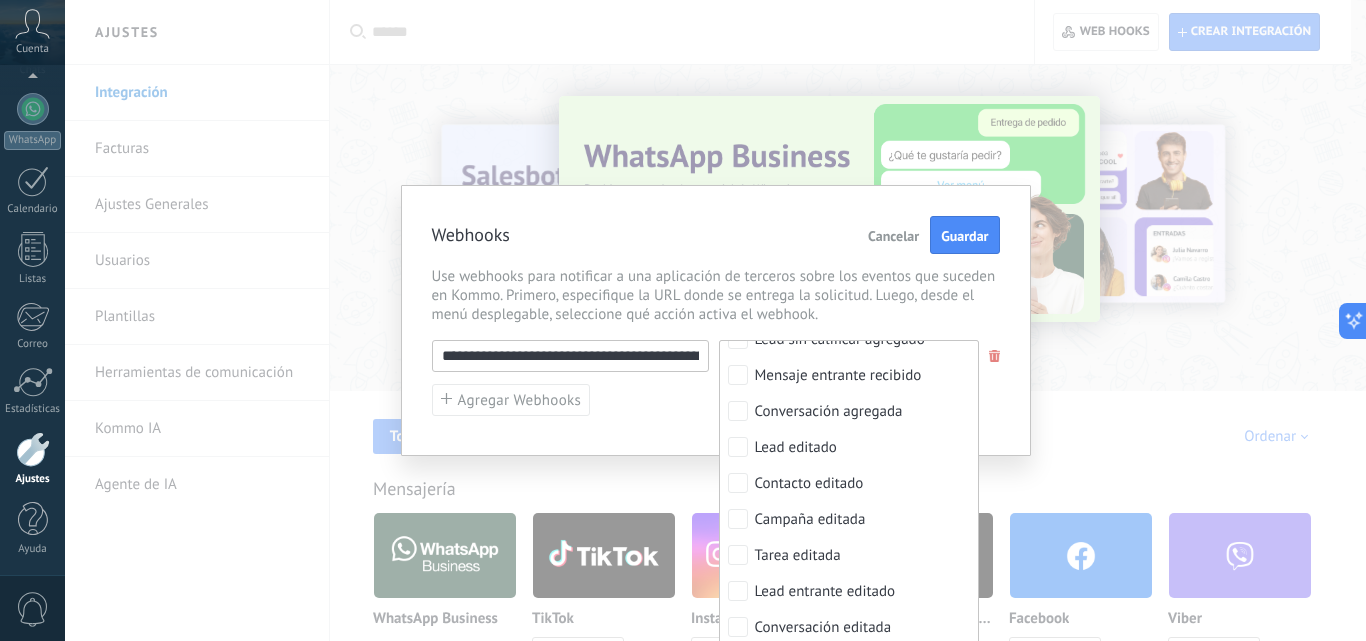 click on "**********" at bounding box center (716, 320) 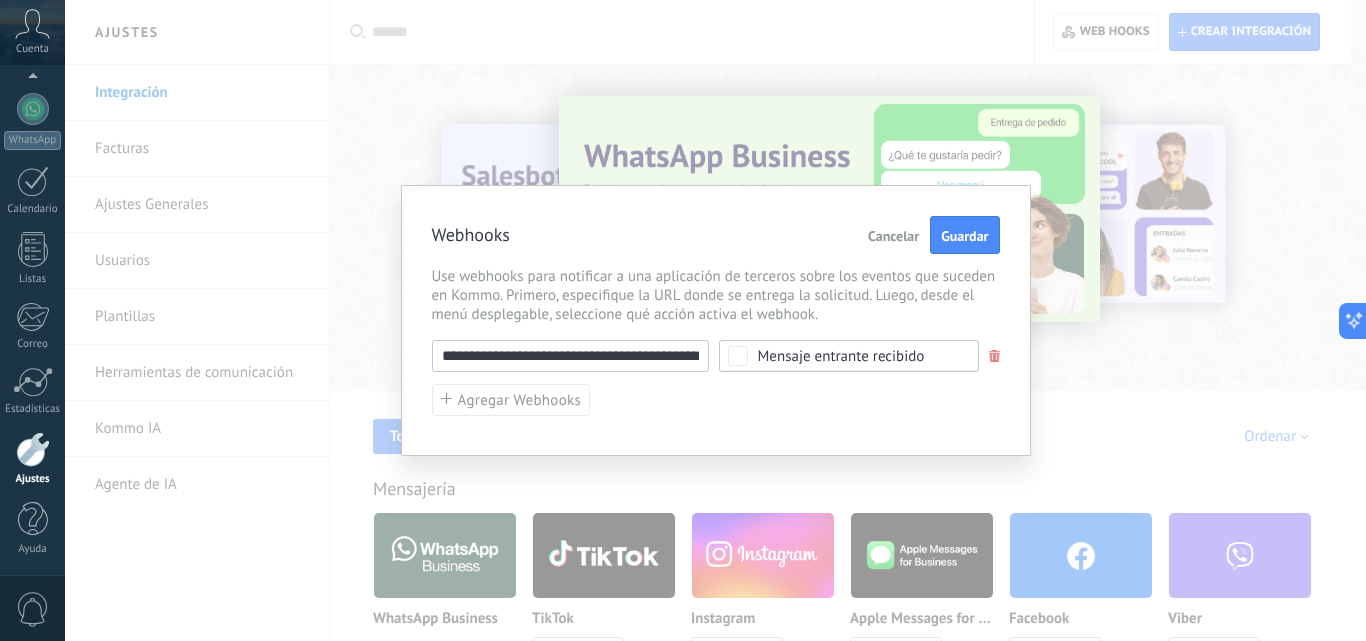 click on "**********" at bounding box center (570, 356) 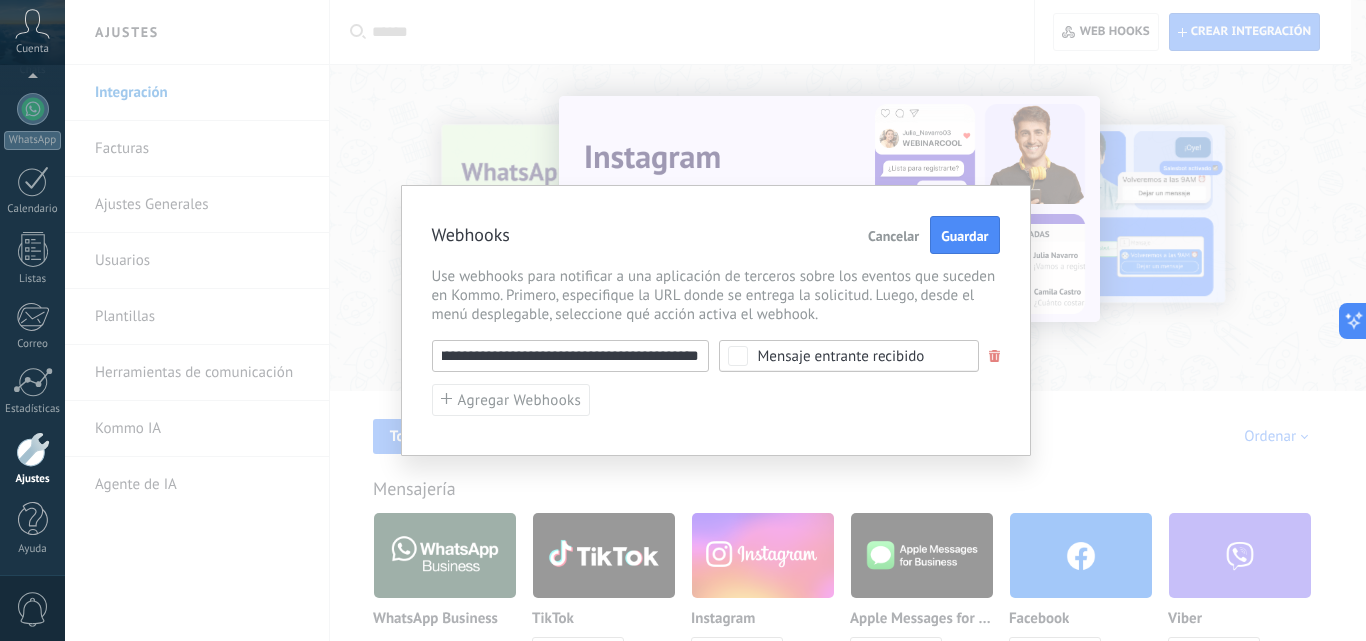 scroll, scrollTop: 0, scrollLeft: 0, axis: both 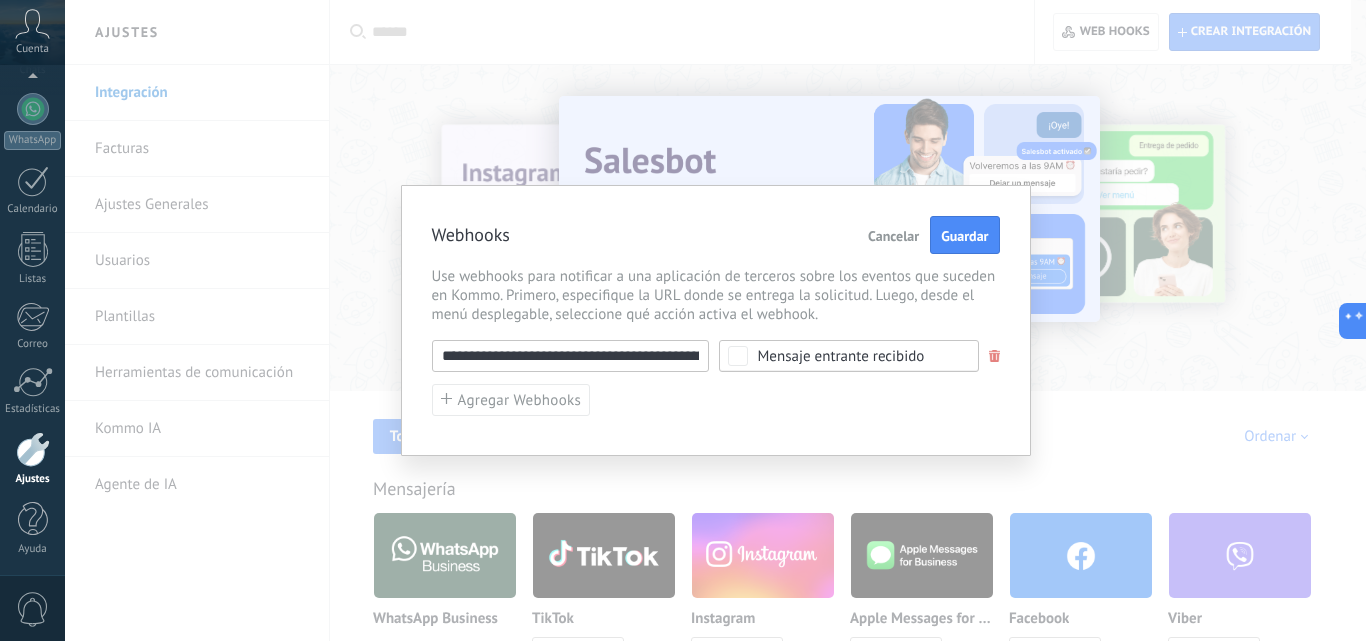 click on "**********" at bounding box center [570, 356] 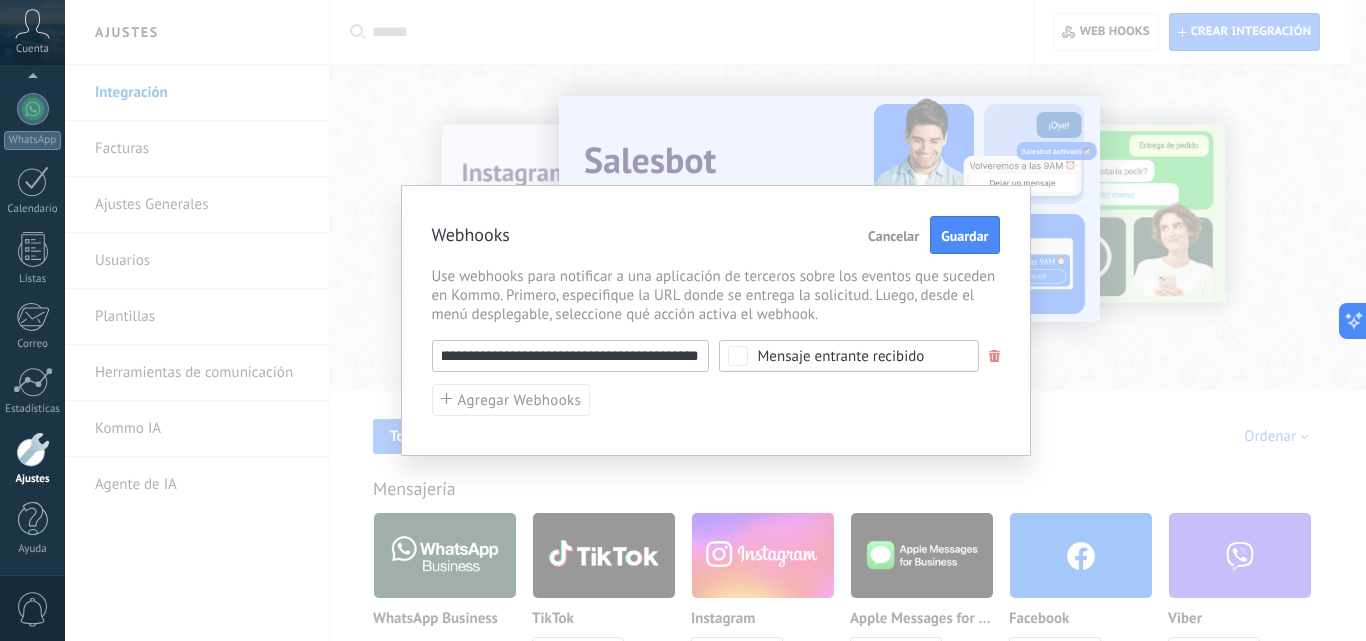 scroll, scrollTop: 0, scrollLeft: 268, axis: horizontal 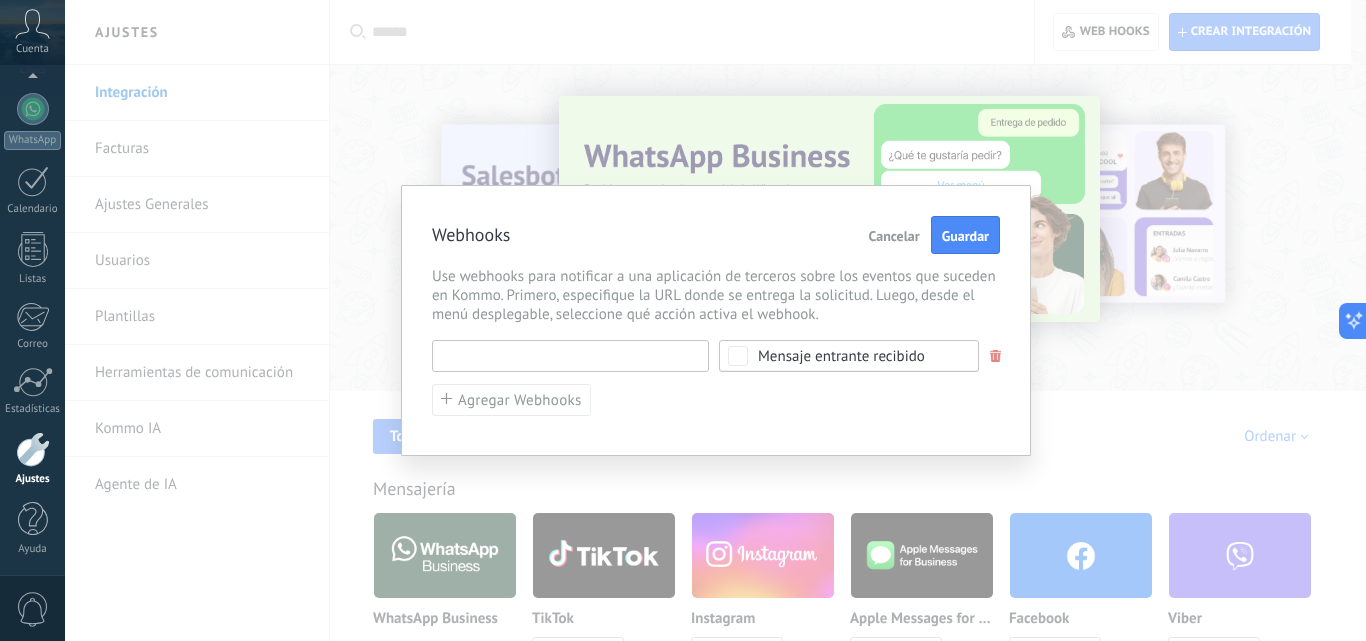 paste on "**********" 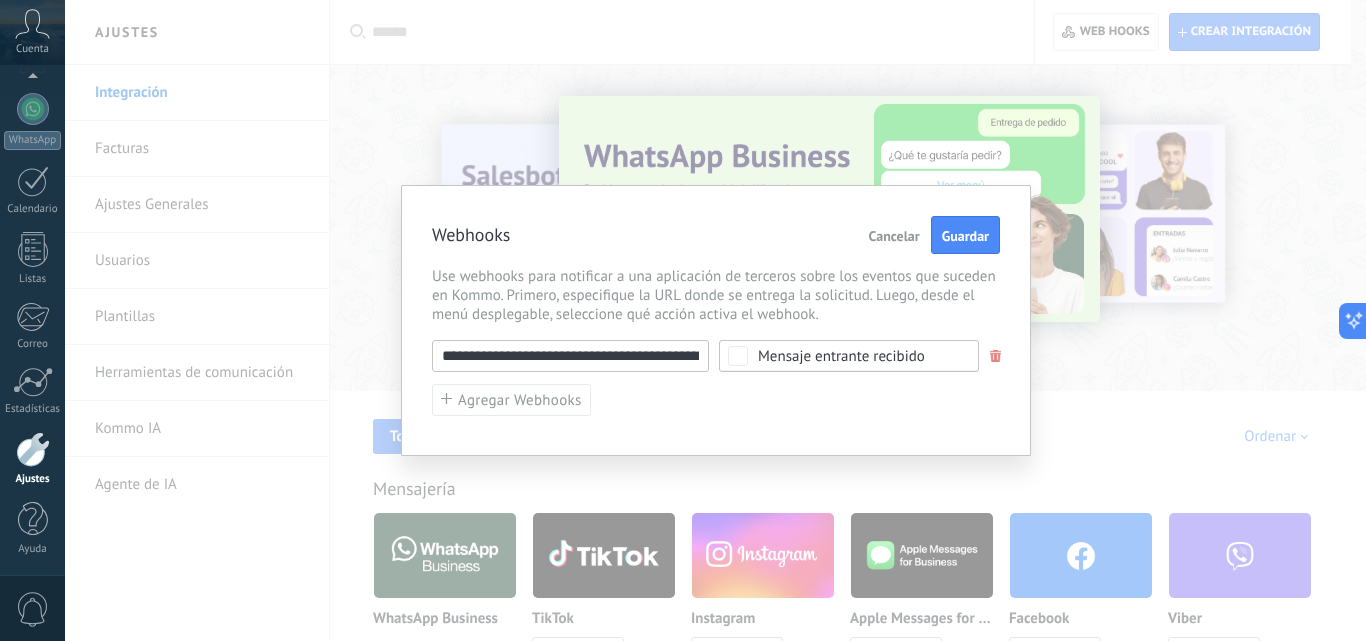 scroll, scrollTop: 0, scrollLeft: 268, axis: horizontal 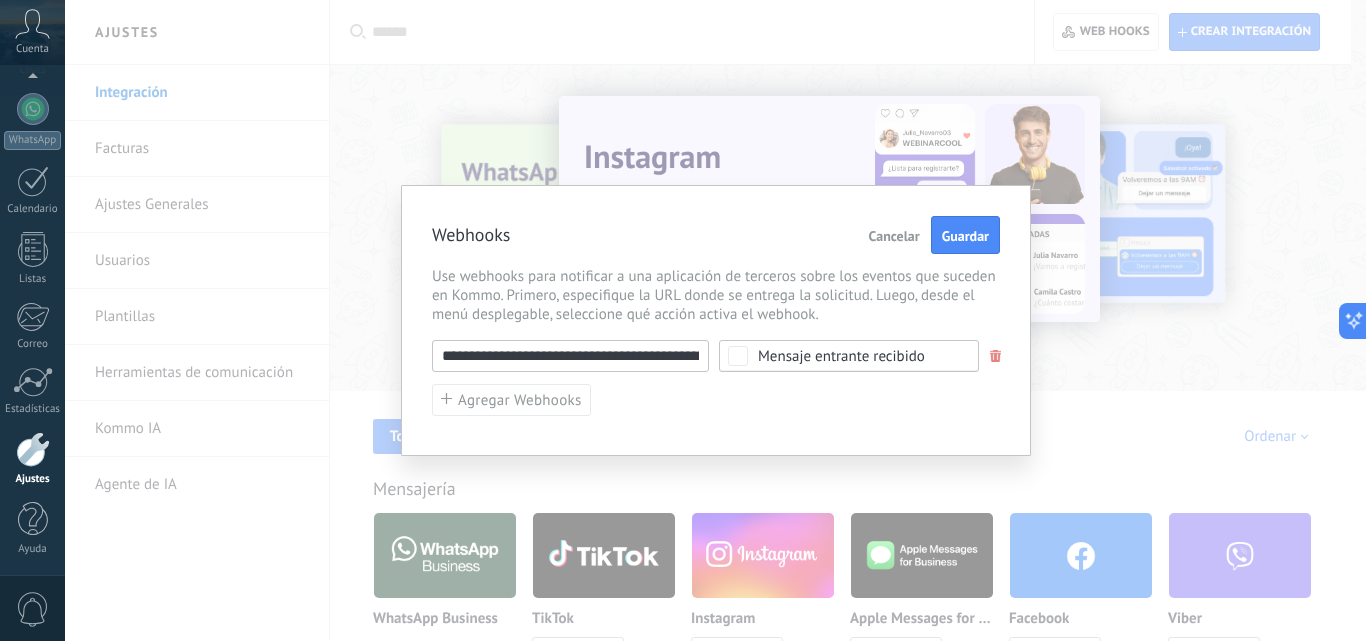 click on "**********" at bounding box center (570, 356) 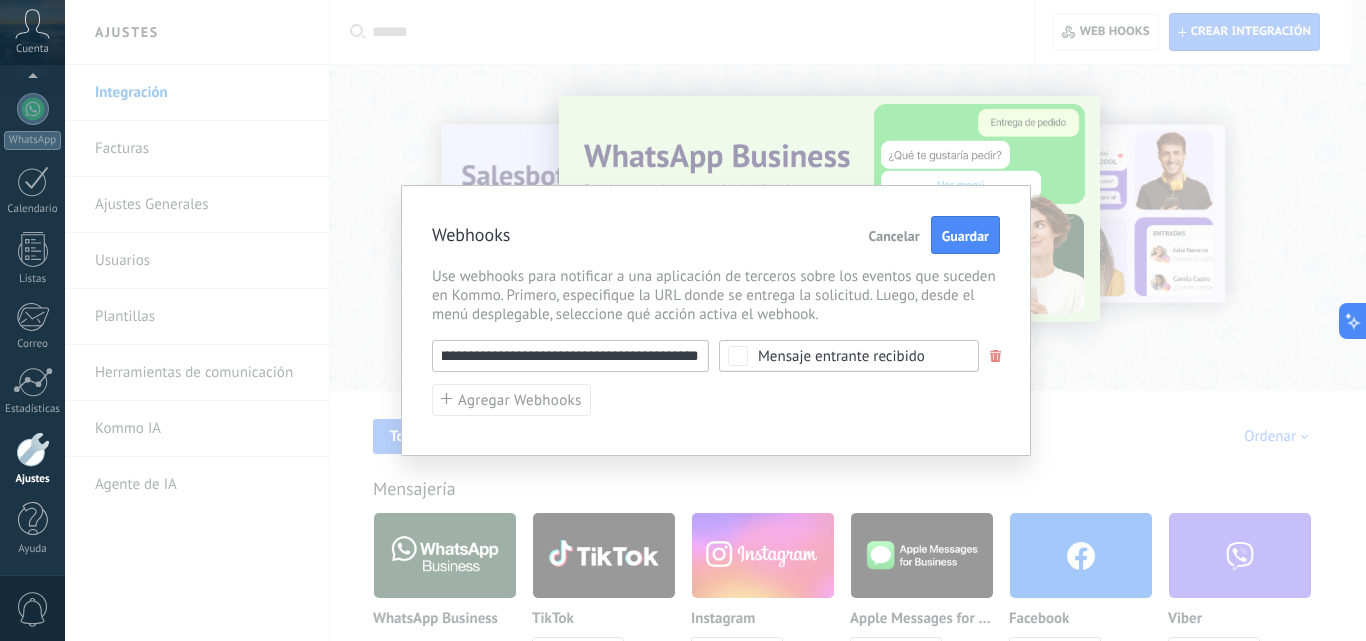 scroll, scrollTop: 0, scrollLeft: 0, axis: both 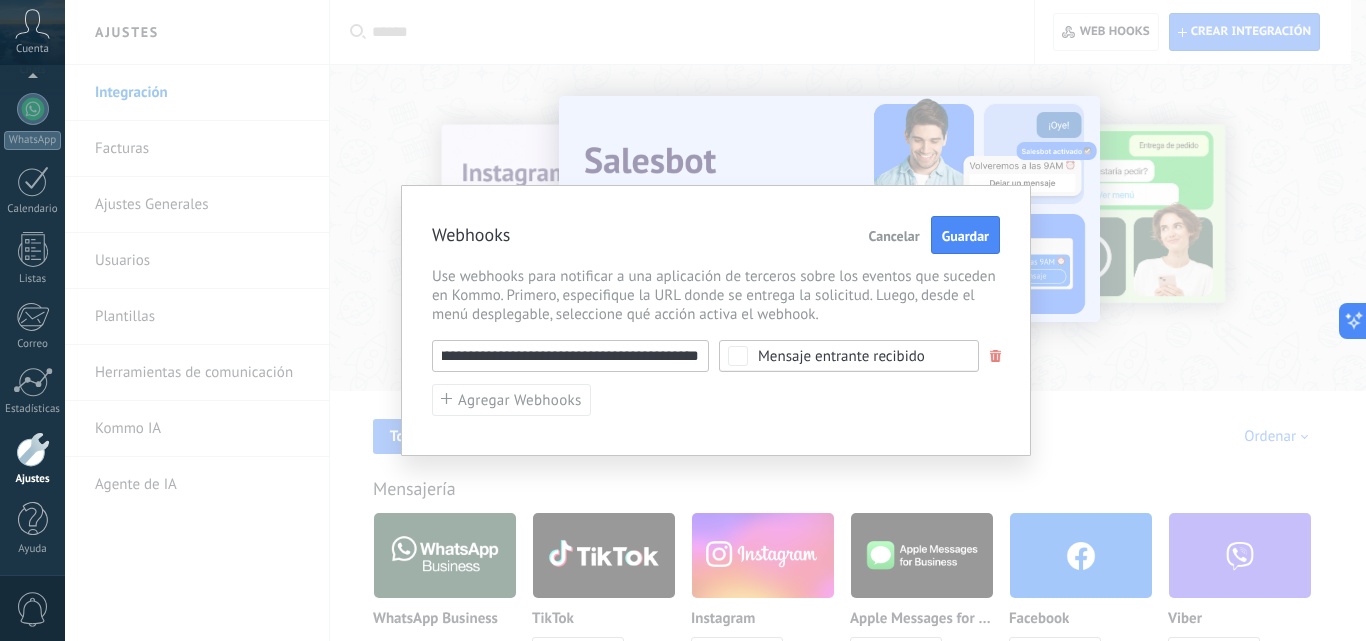 drag, startPoint x: 438, startPoint y: 357, endPoint x: 904, endPoint y: 451, distance: 475.38617 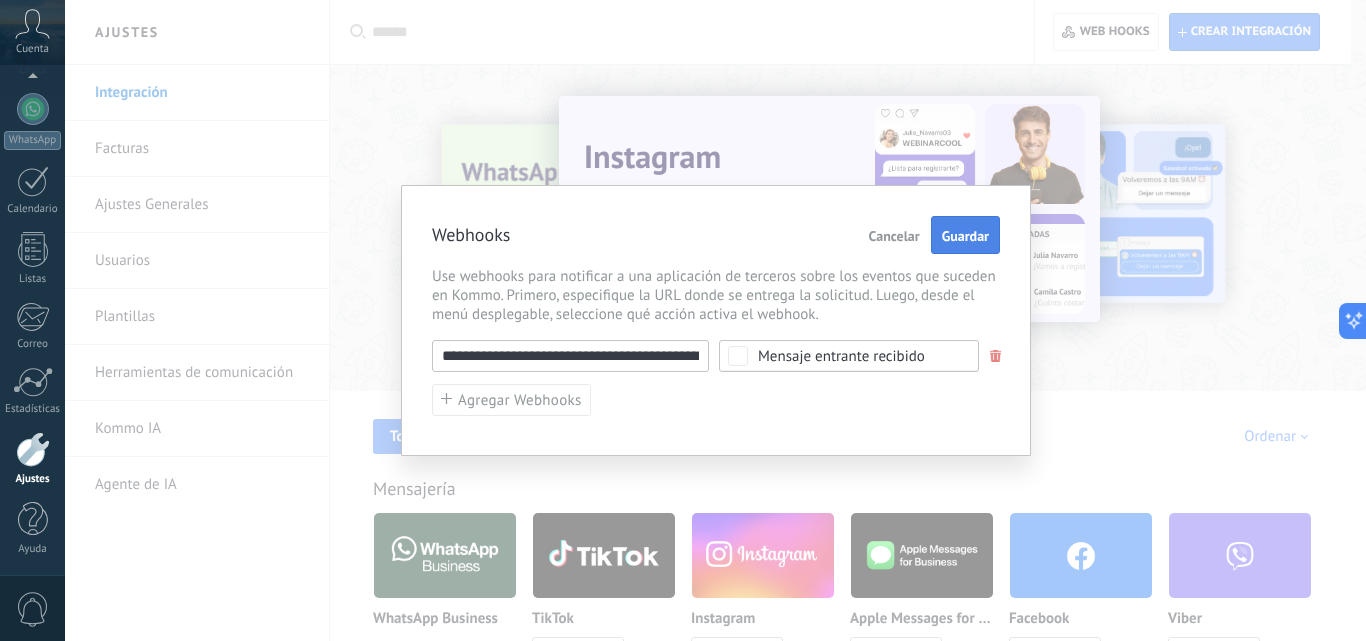 click on "Guardar" at bounding box center [965, 236] 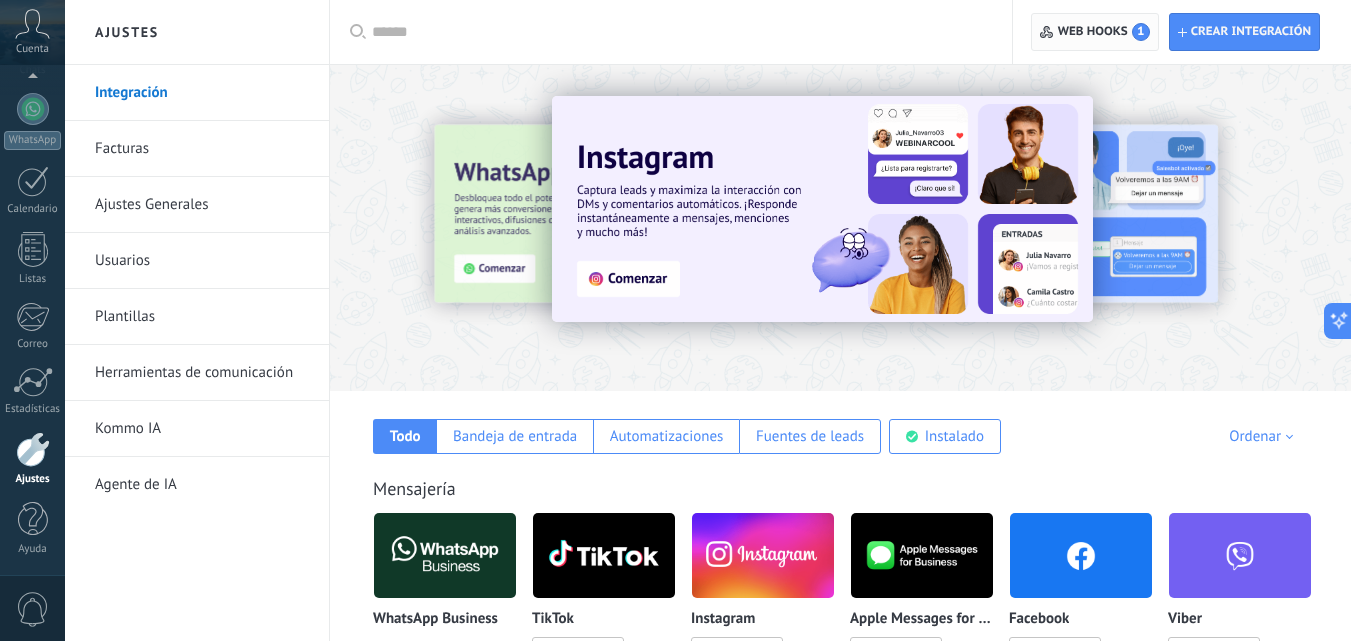 click on "1" at bounding box center (1141, 32) 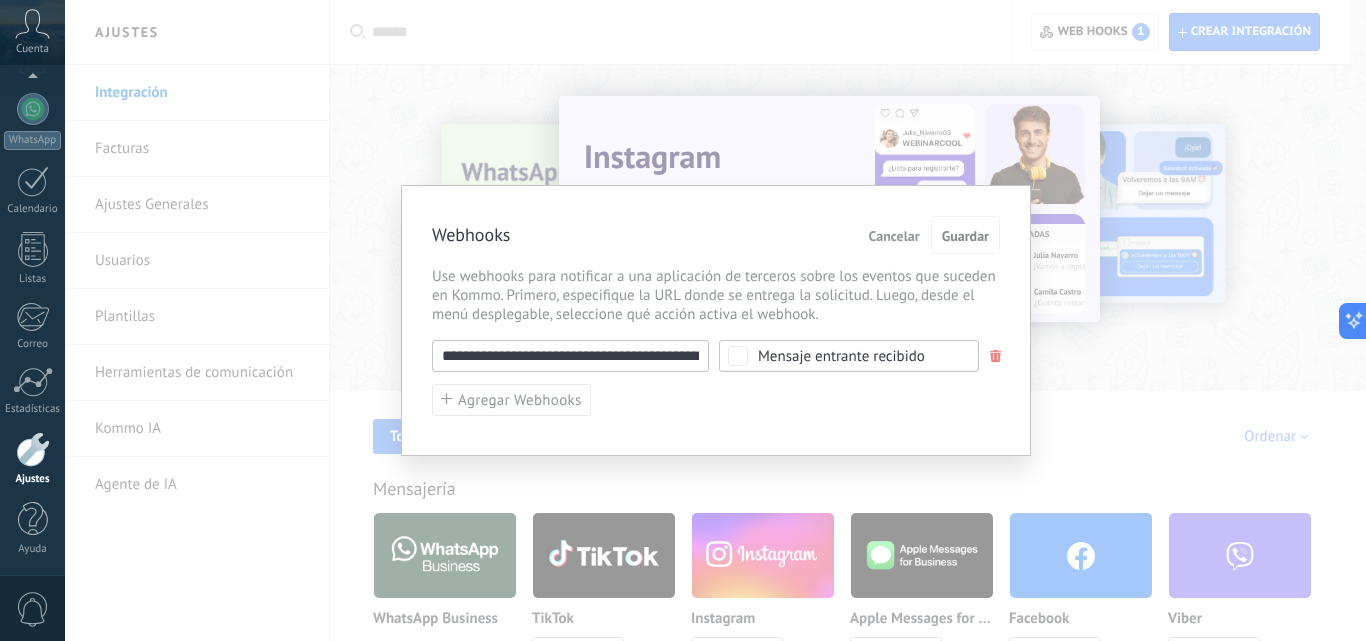 click at bounding box center [996, 356] 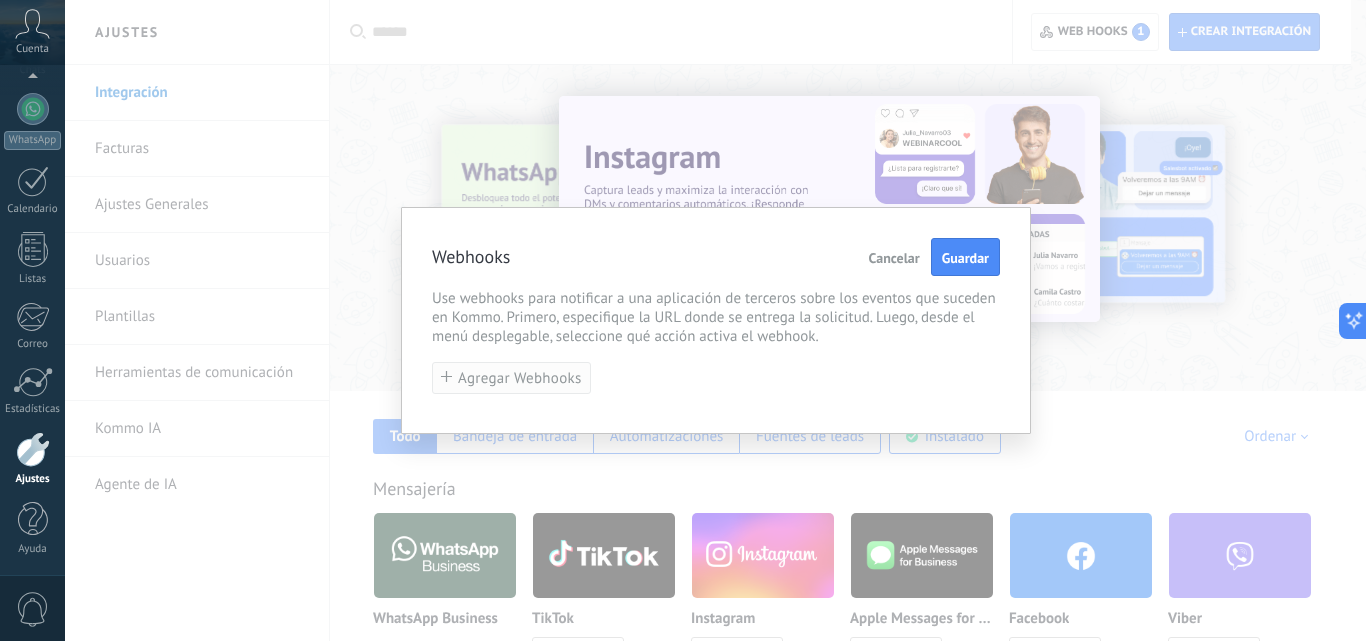 click on "Agregar Webhooks" at bounding box center [520, 378] 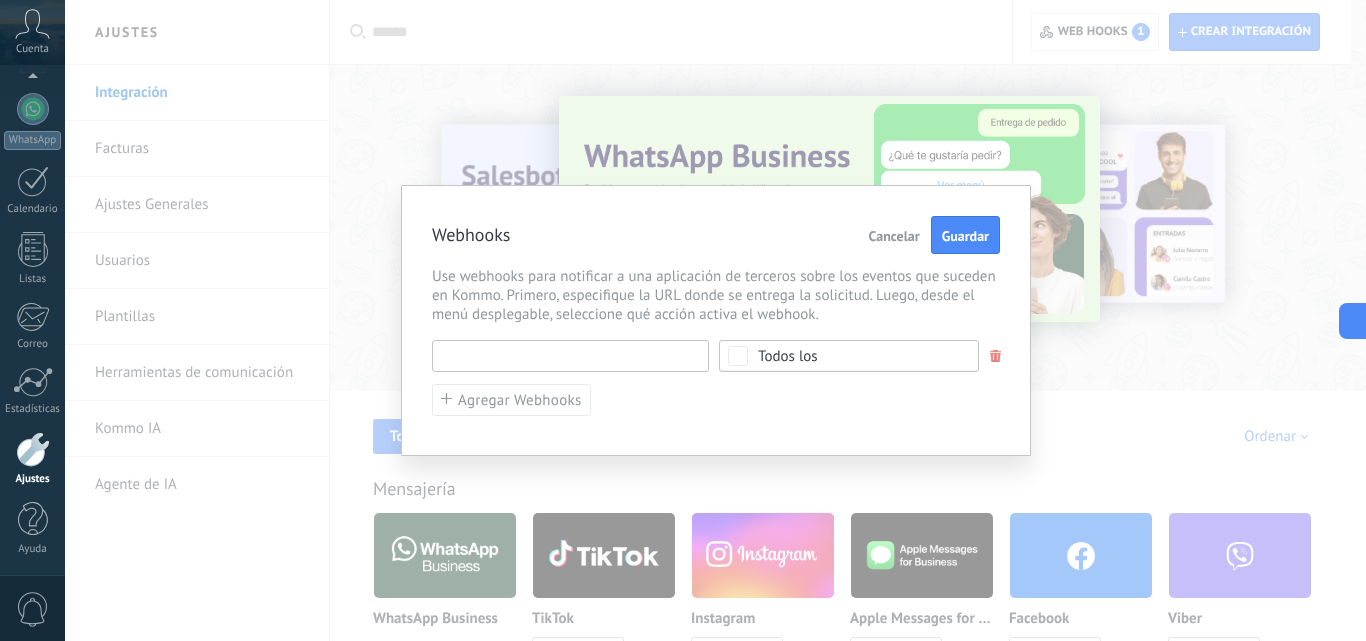 click at bounding box center [570, 356] 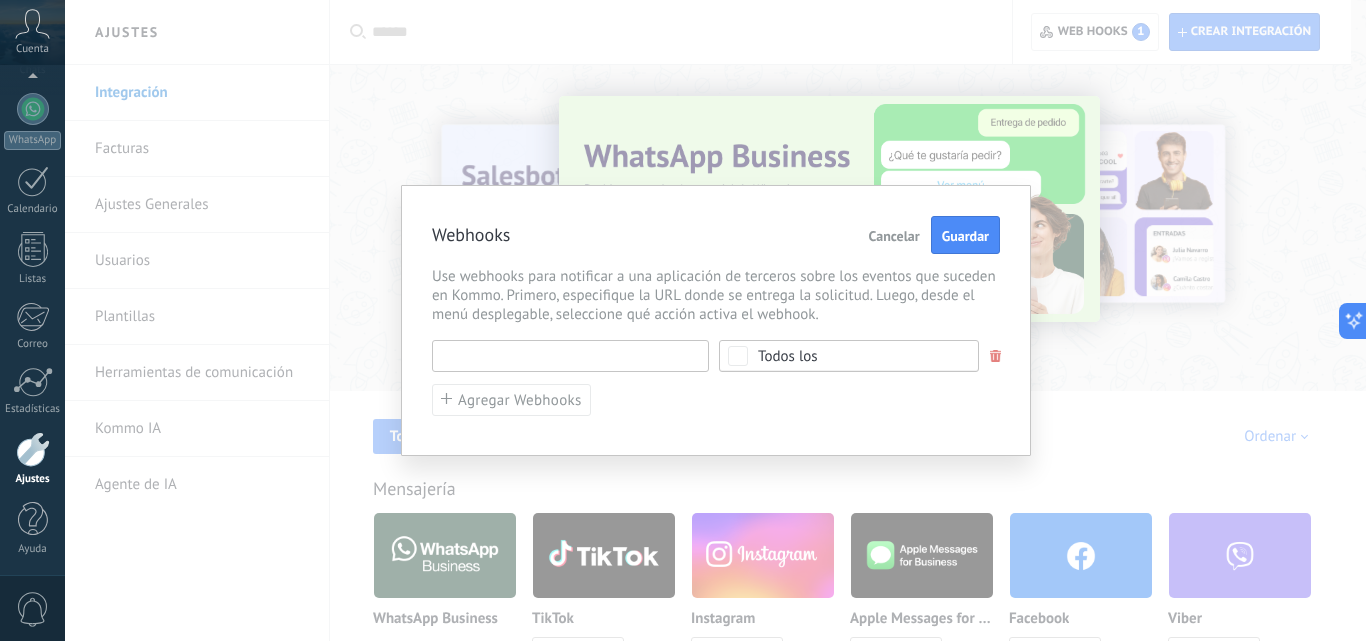 paste on "**********" 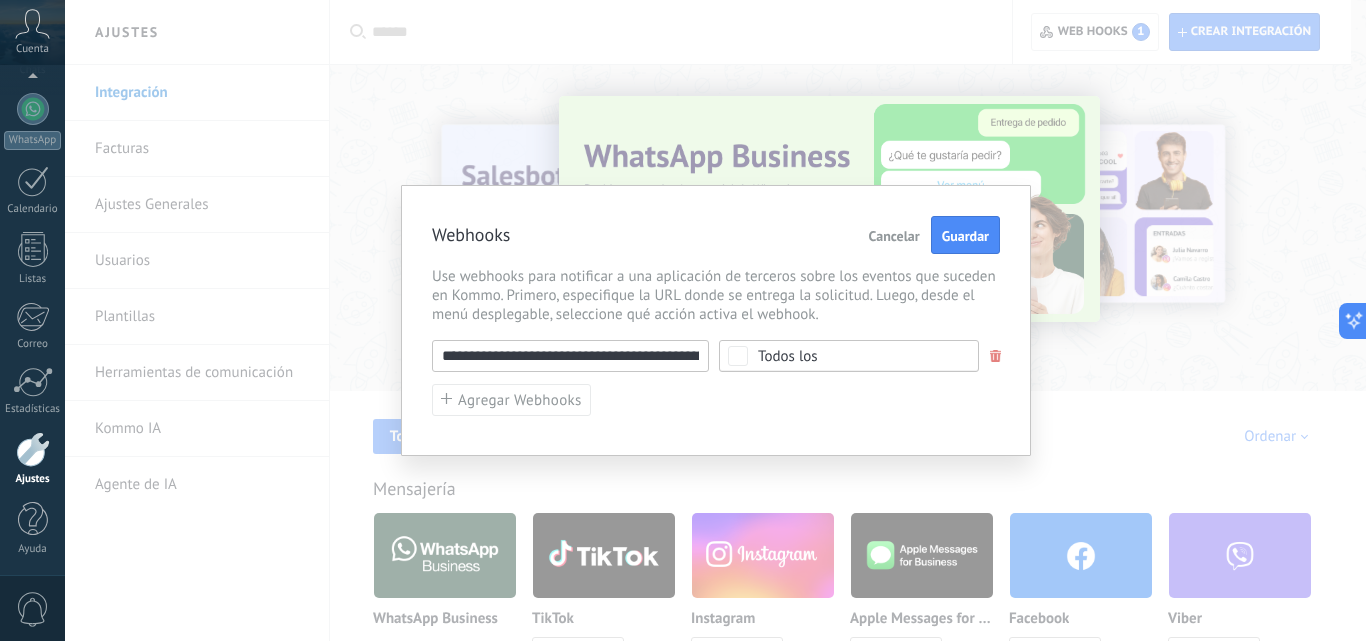 scroll, scrollTop: 0, scrollLeft: 256, axis: horizontal 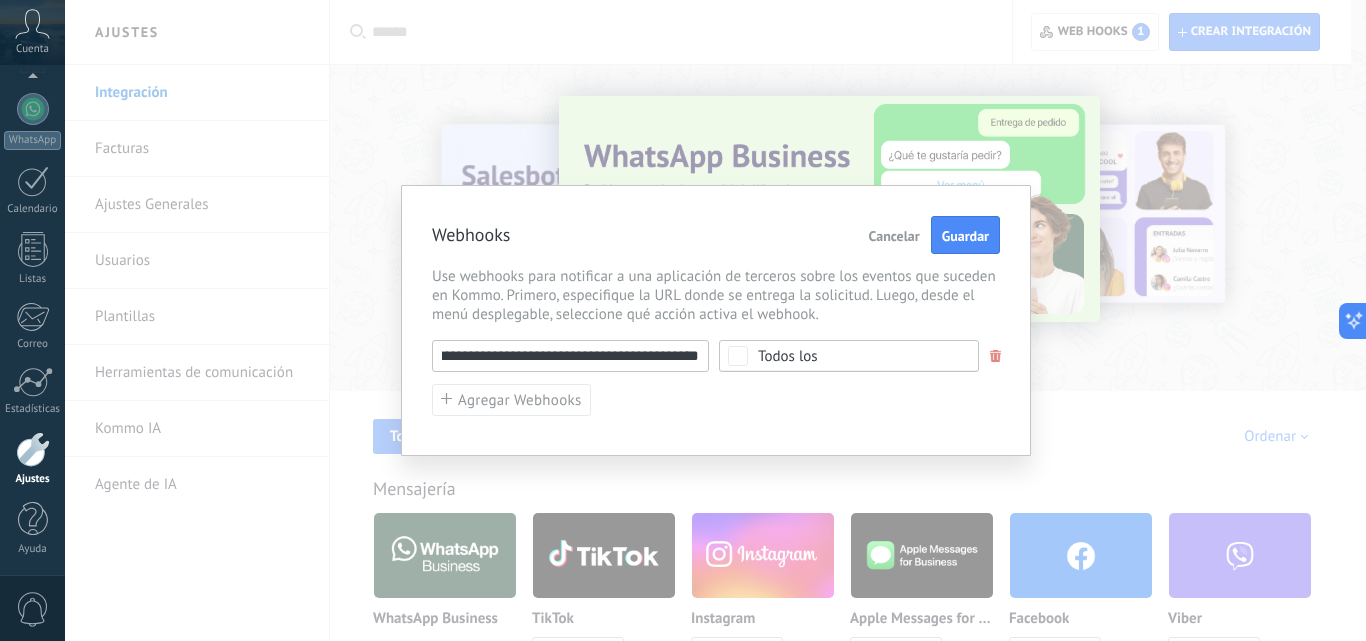 type on "**********" 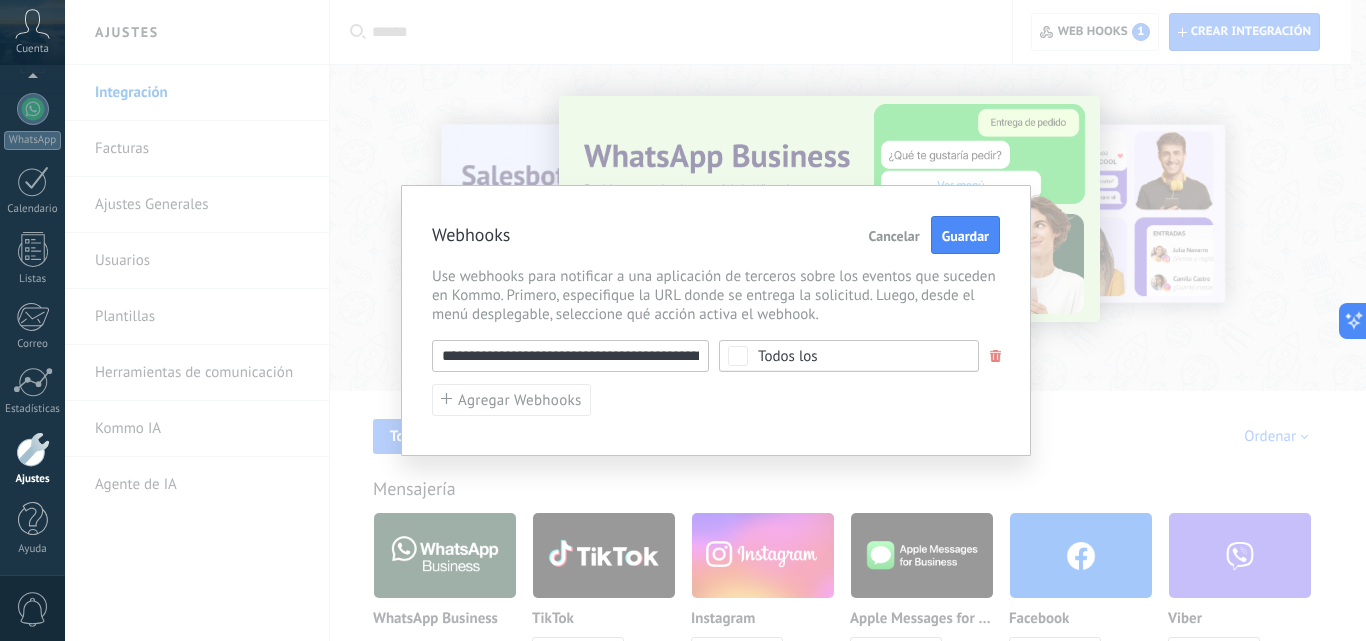 click on "Todos los" at bounding box center (788, 356) 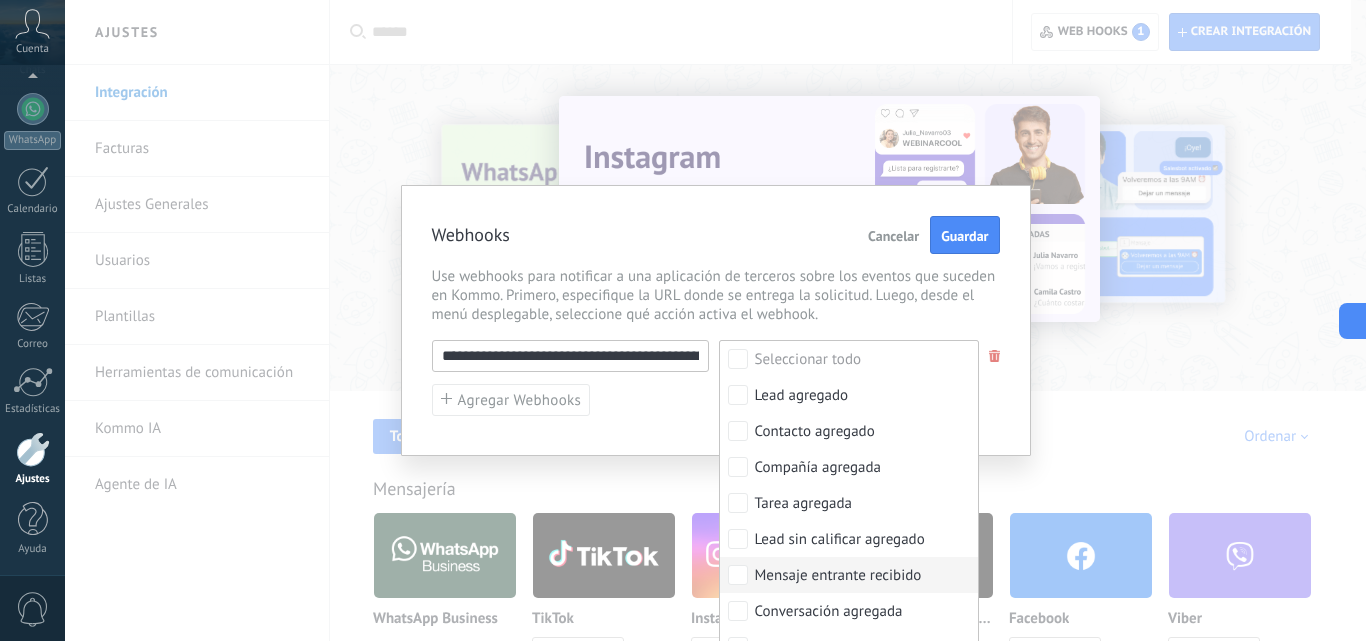 click on "Mensaje entrante recibido" at bounding box center [838, 576] 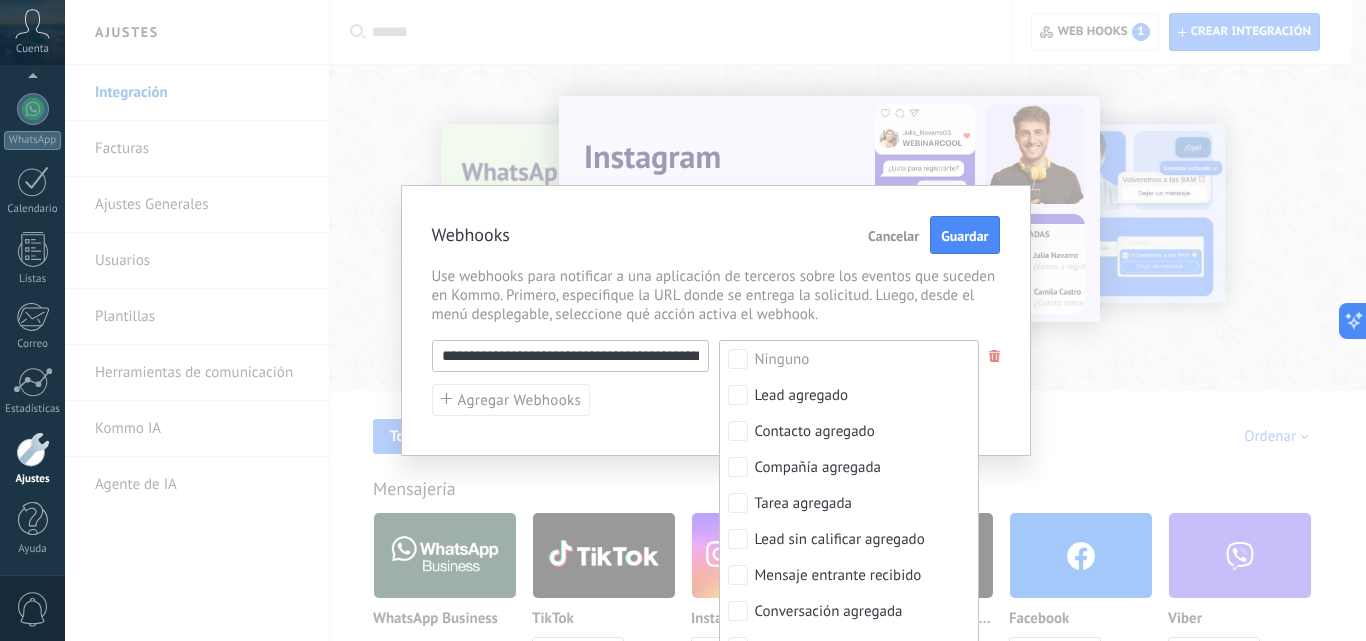 click on "Use webhooks para notificar a una aplicación de terceros sobre los eventos que suceden en Kommo. Primero, especifique la URL donde se entrega la solicitud. Luego, desde el menú desplegable, seleccione qué acción activa el webhook." at bounding box center (716, 295) 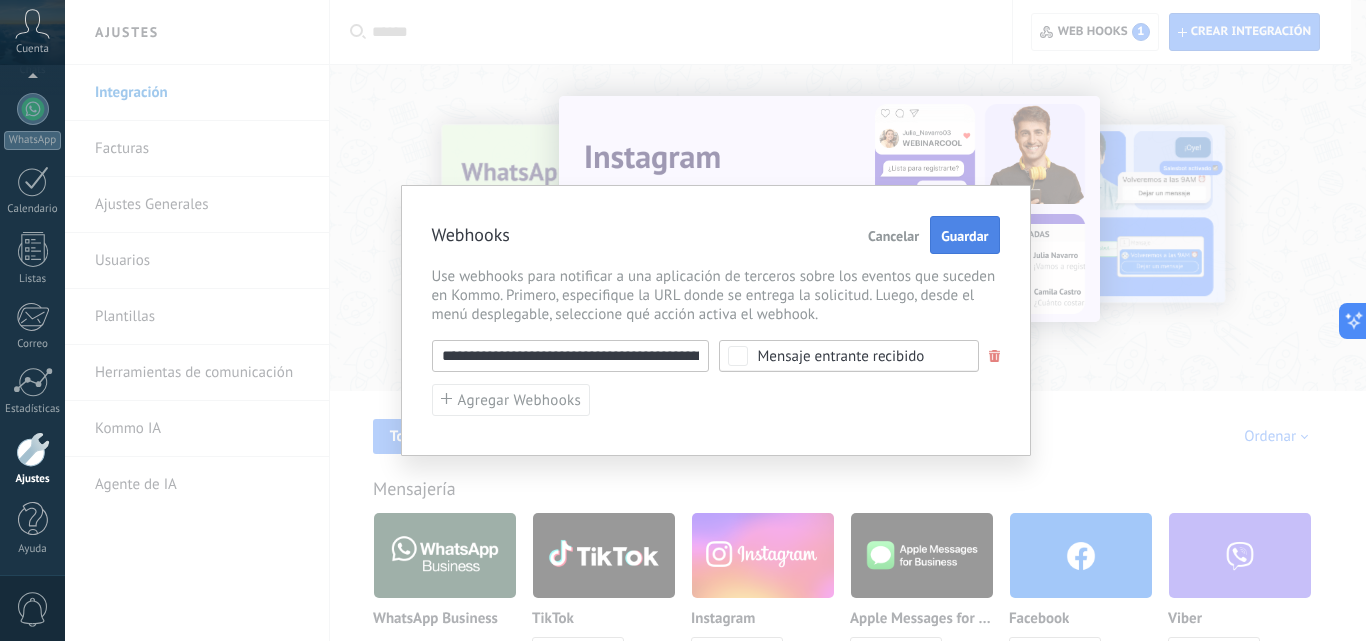 click on "Guardar" at bounding box center (964, 236) 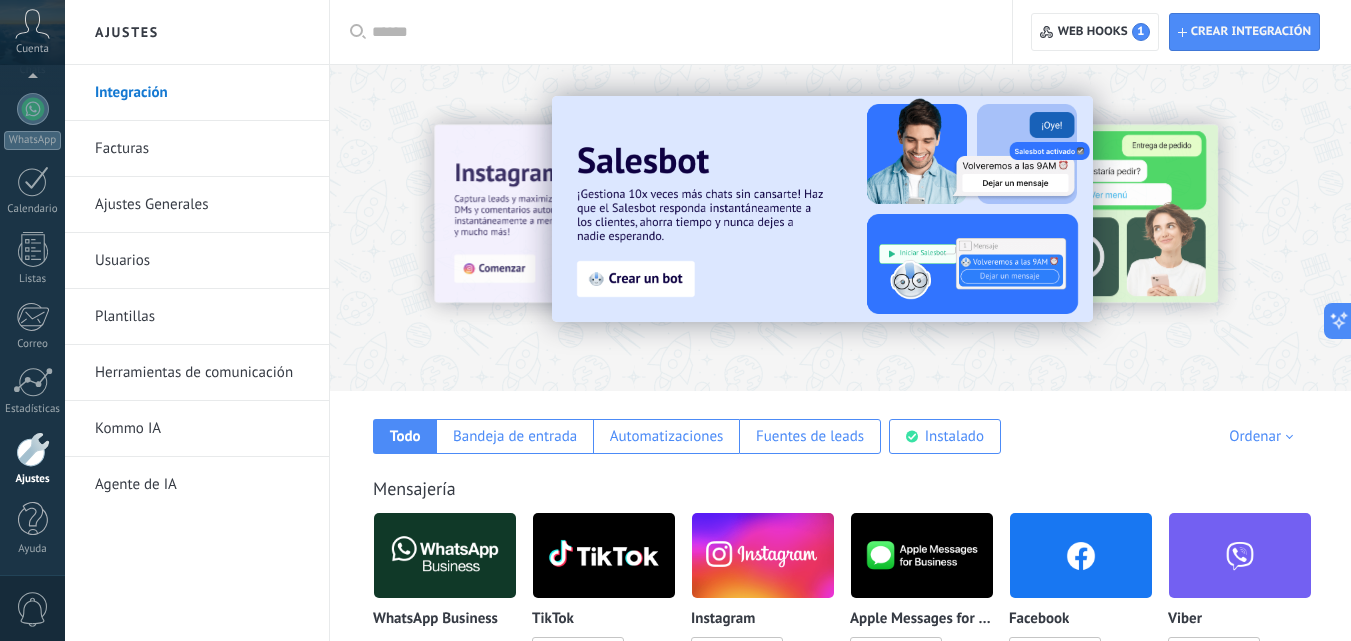 click on "Todo Bandeja de entrada Automatizaciones Fuentes de leads Instalado Mis contribuciones Ordenar Elegidos del equipo Tendencias Más popular Lo más nuevo primero" at bounding box center [840, 422] 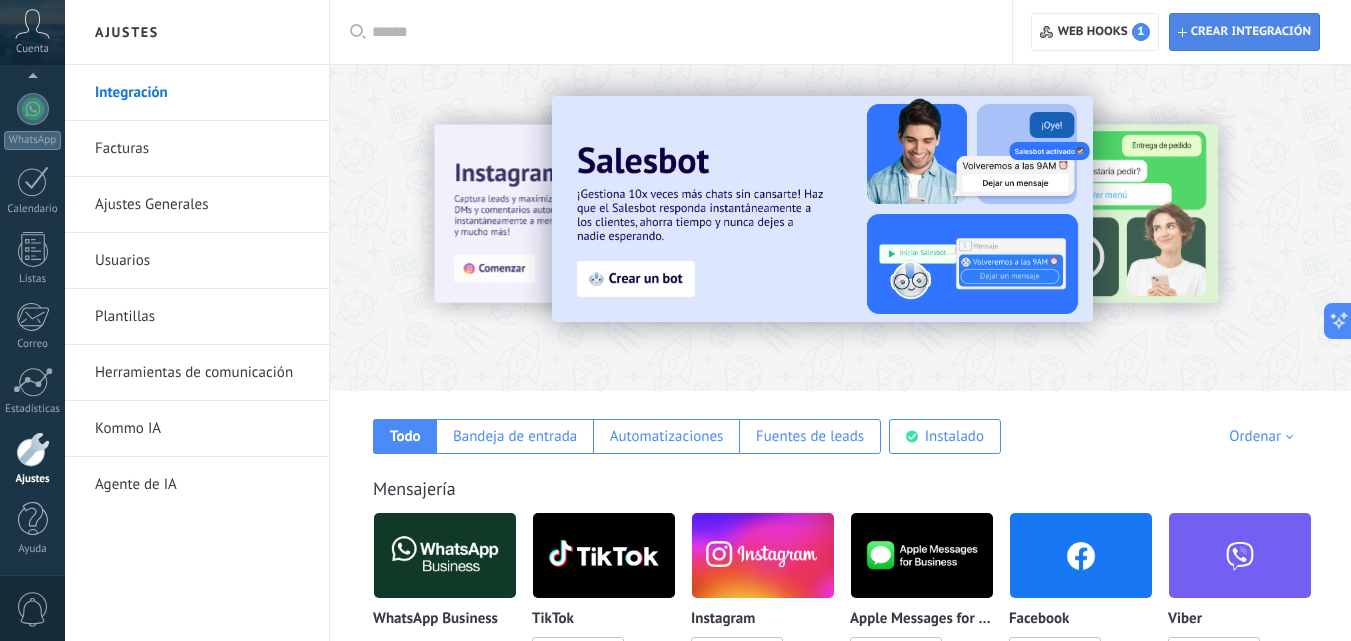 click on "Crear integración" at bounding box center [1244, 32] 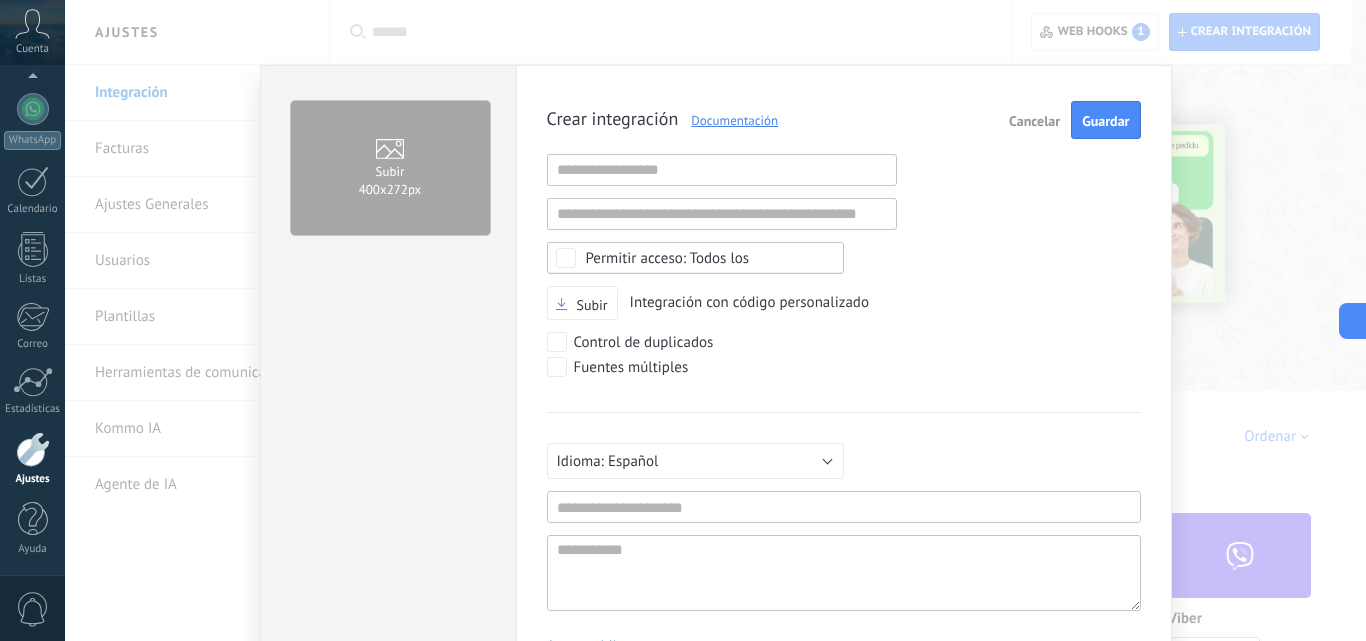 scroll, scrollTop: 19, scrollLeft: 0, axis: vertical 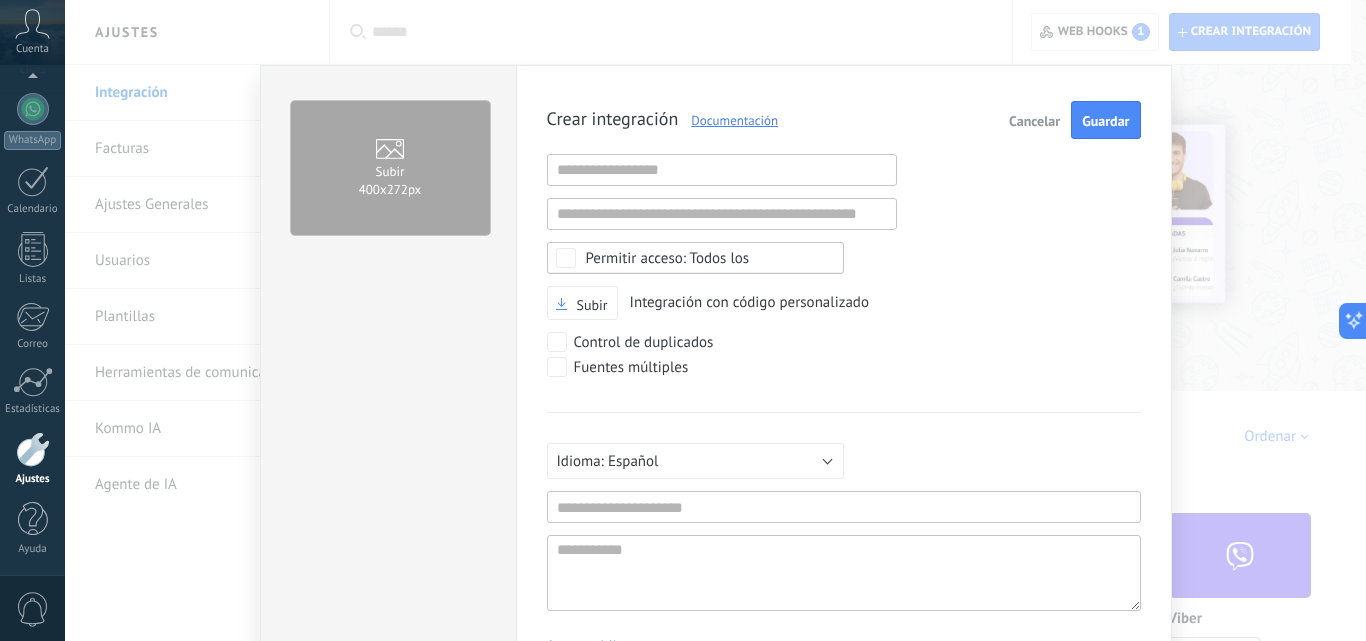 type 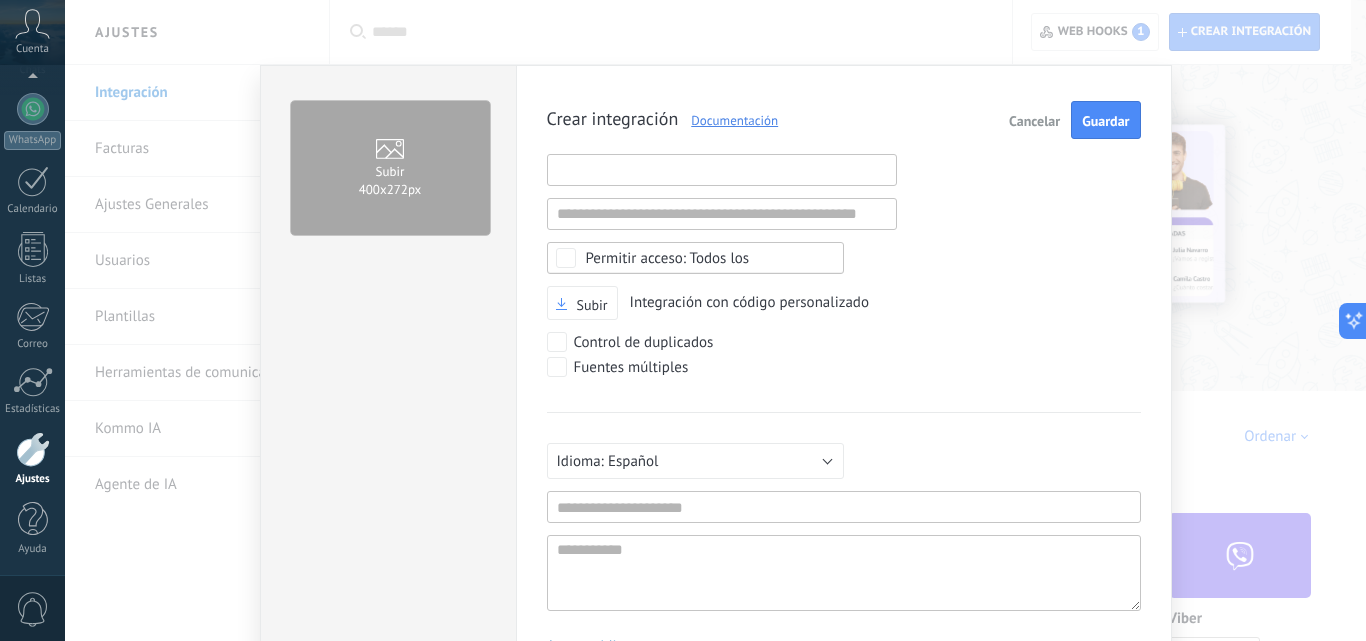 click at bounding box center (722, 170) 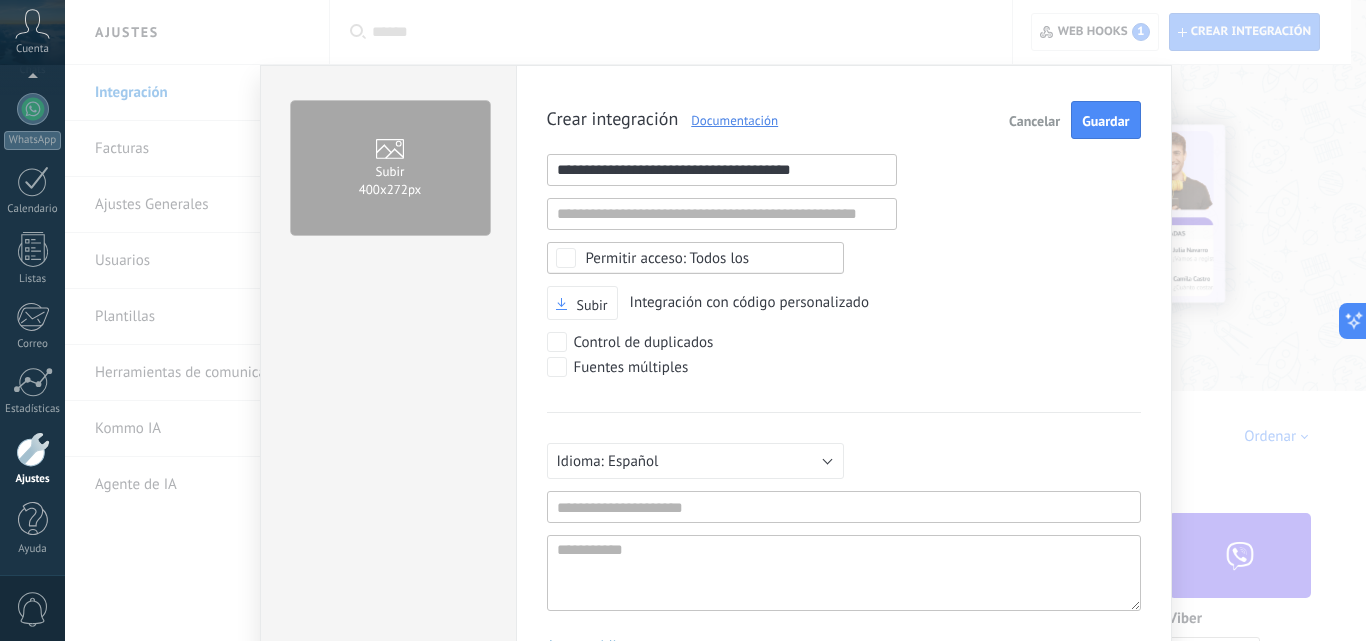 type on "**********" 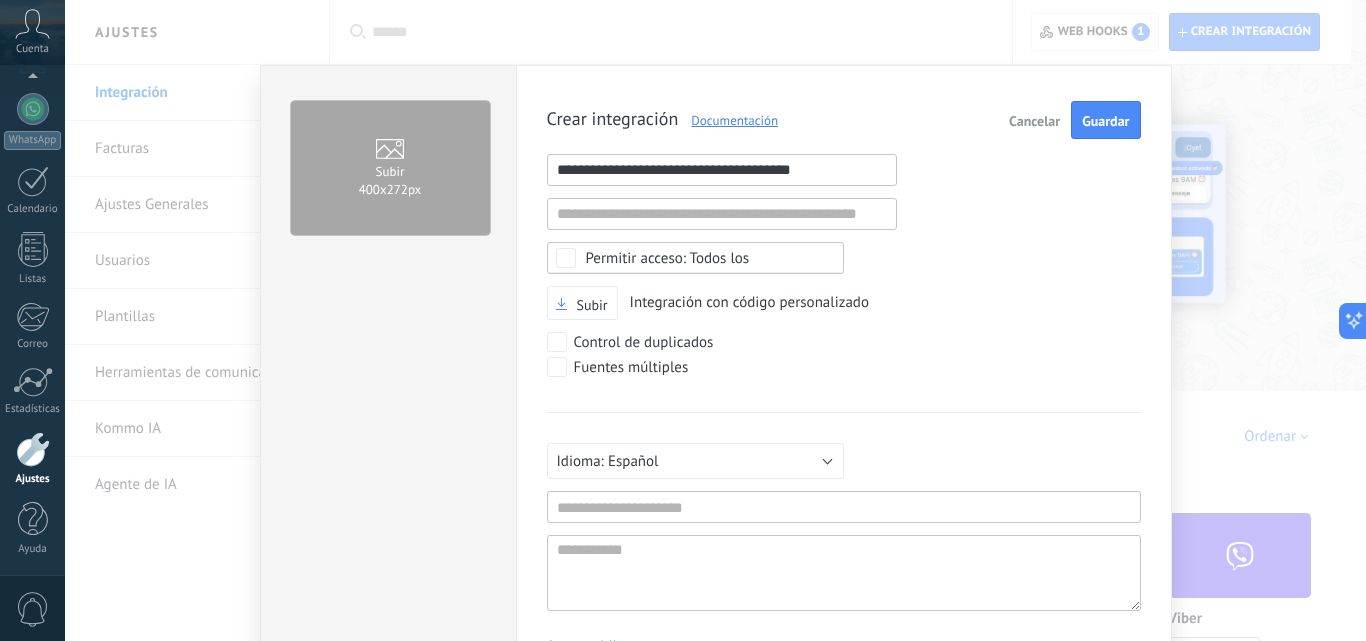 click on "Subir Integración con código personalizado" at bounding box center [844, 303] 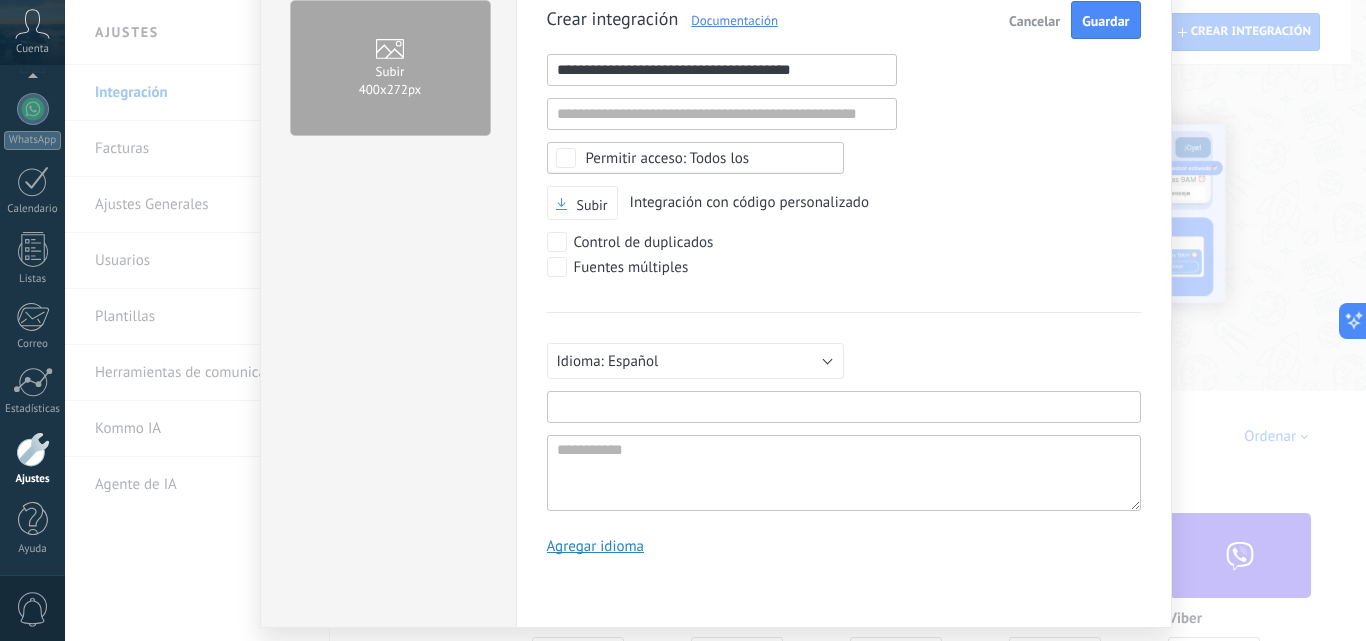 click at bounding box center [844, 407] 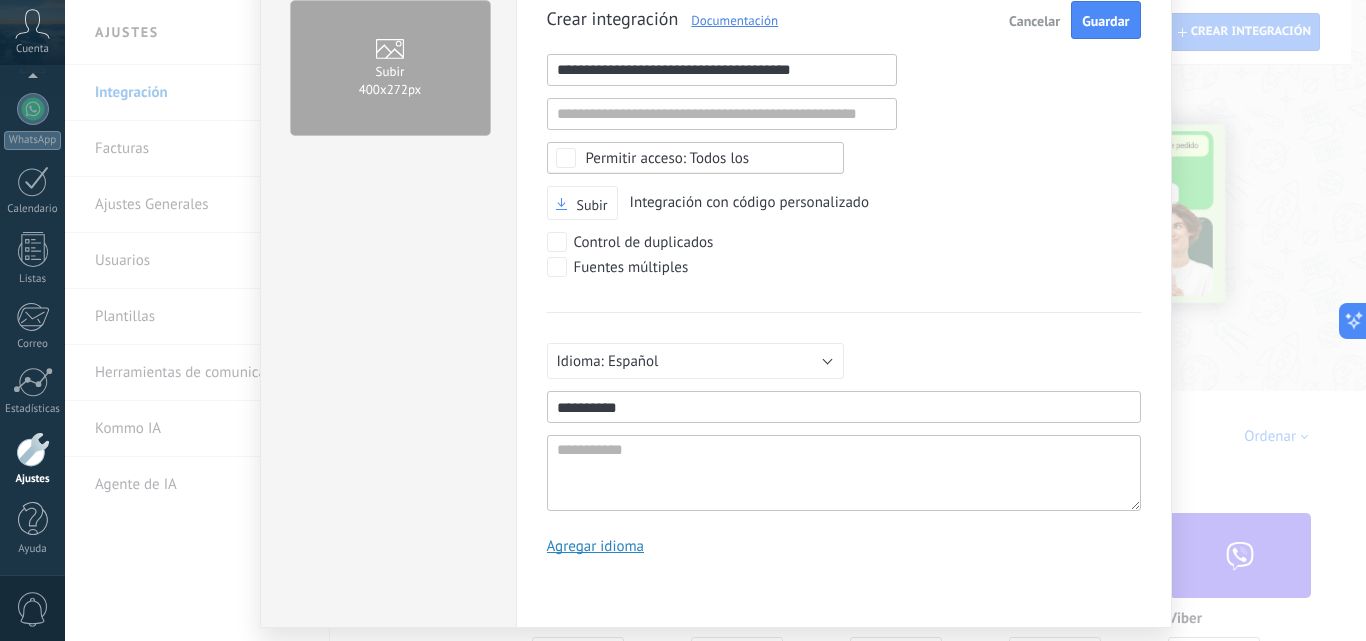 drag, startPoint x: 705, startPoint y: 407, endPoint x: 546, endPoint y: 405, distance: 159.01257 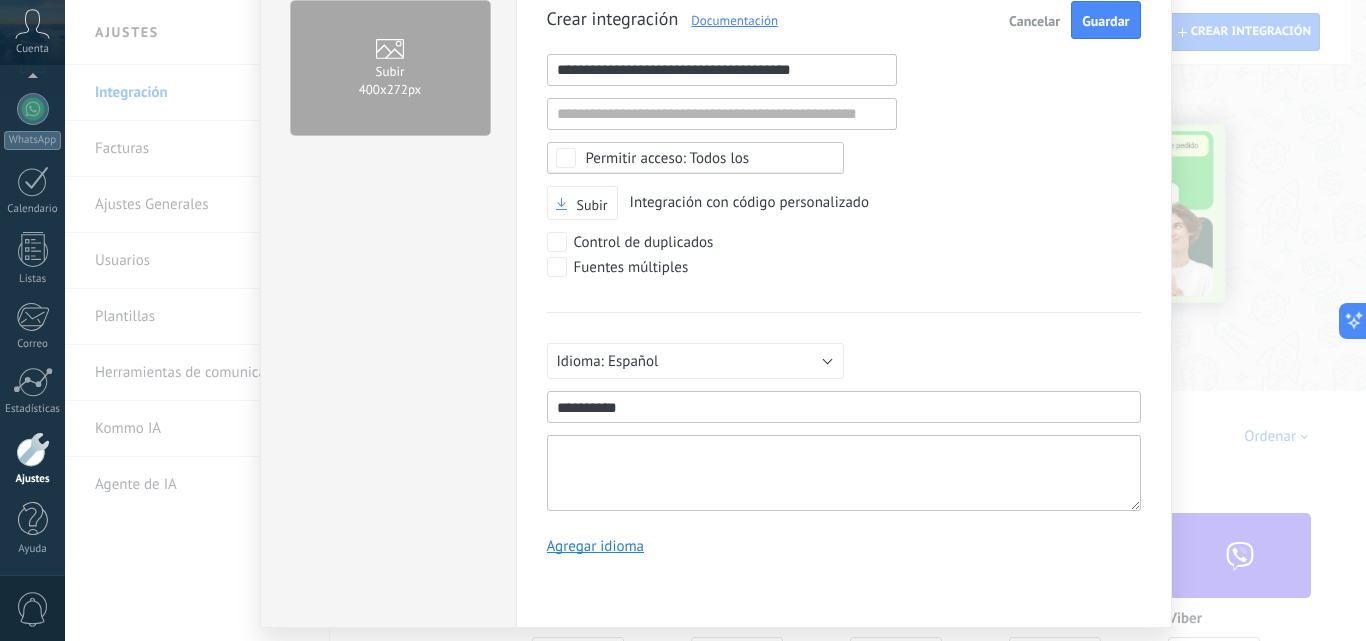 click at bounding box center (844, 473) 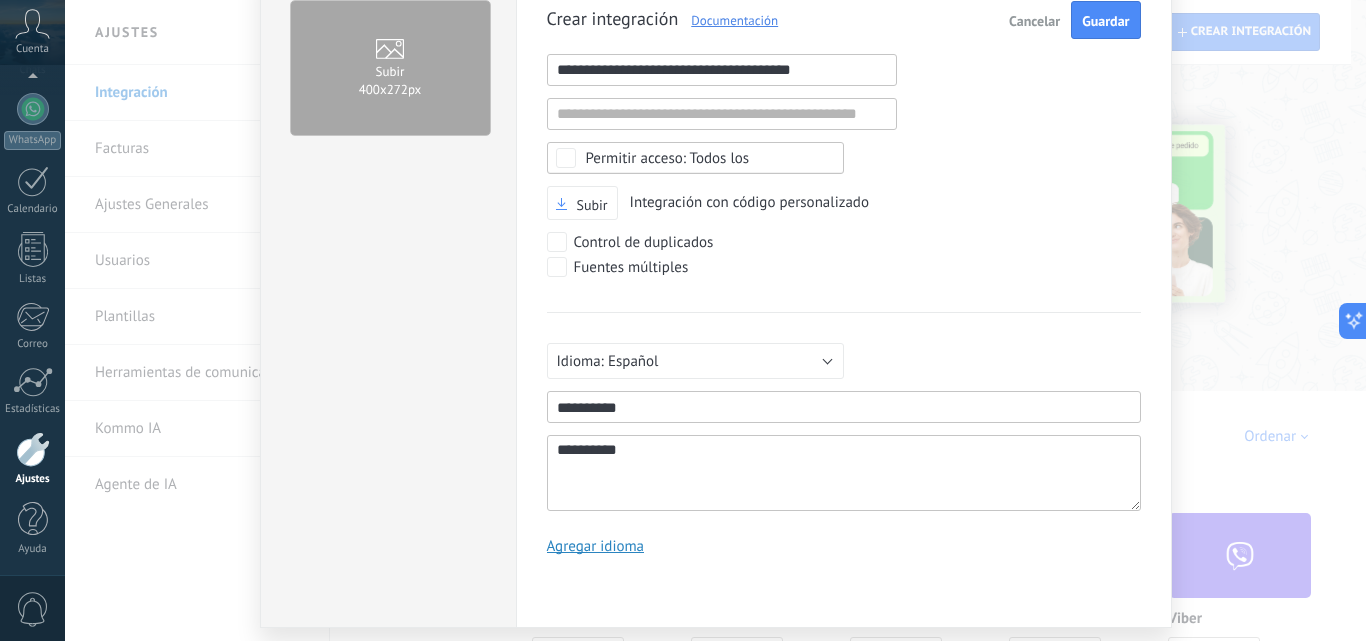 scroll, scrollTop: 19, scrollLeft: 0, axis: vertical 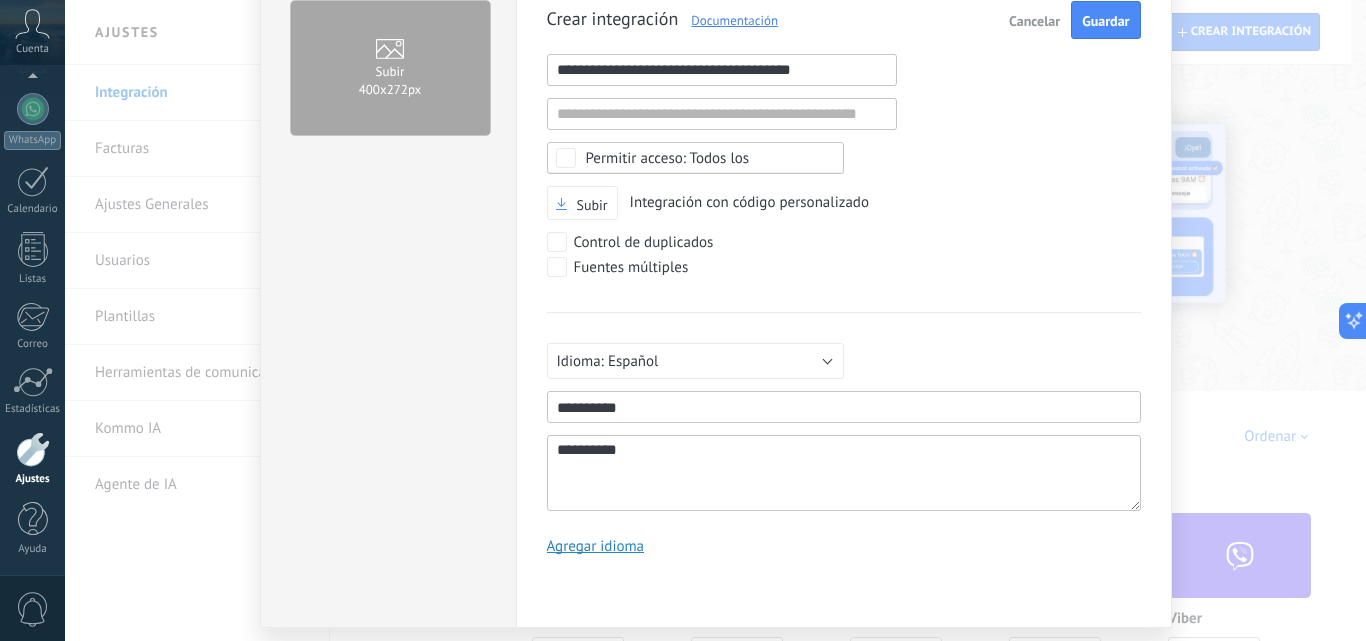 click on "**********" at bounding box center (844, 285) 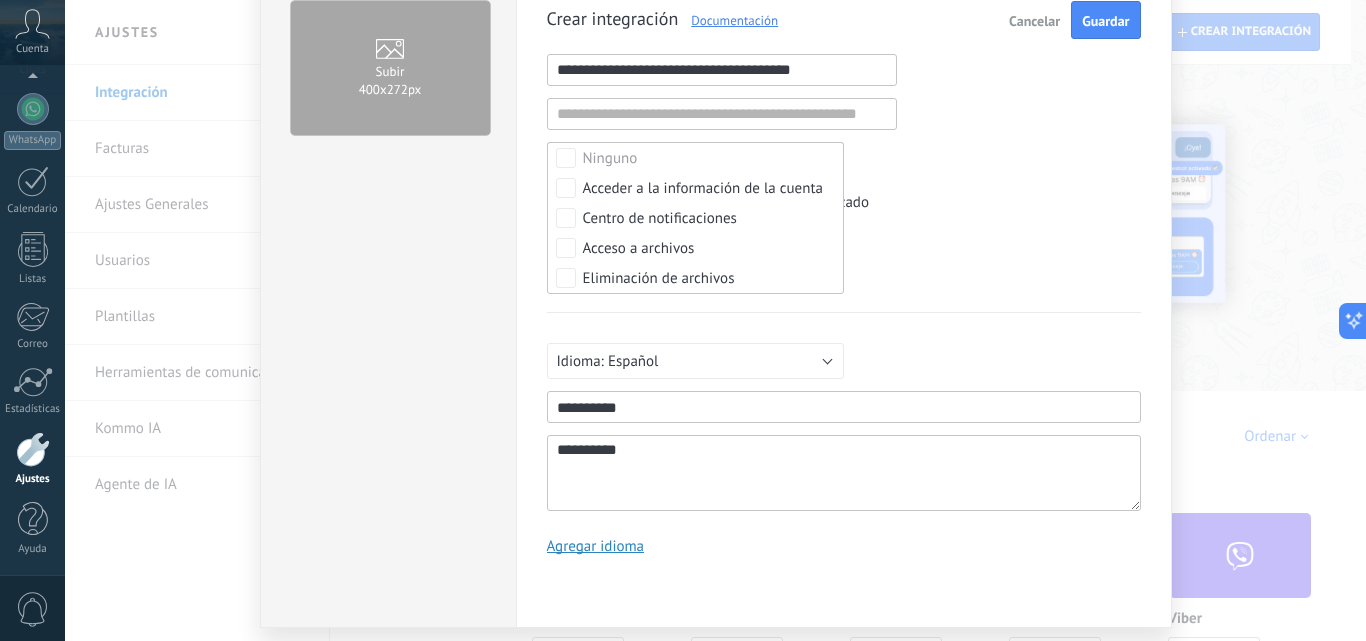 click on "Ninguno" at bounding box center [695, 158] 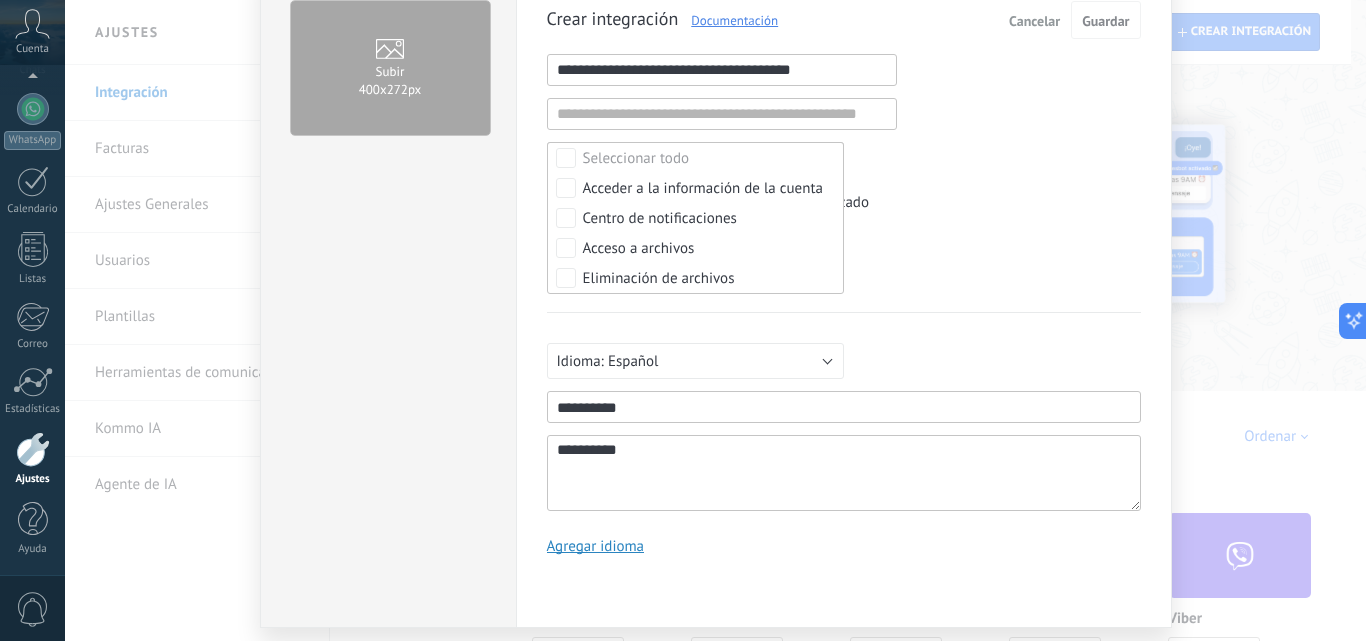click on "Seleccionar todo" at bounding box center [695, 158] 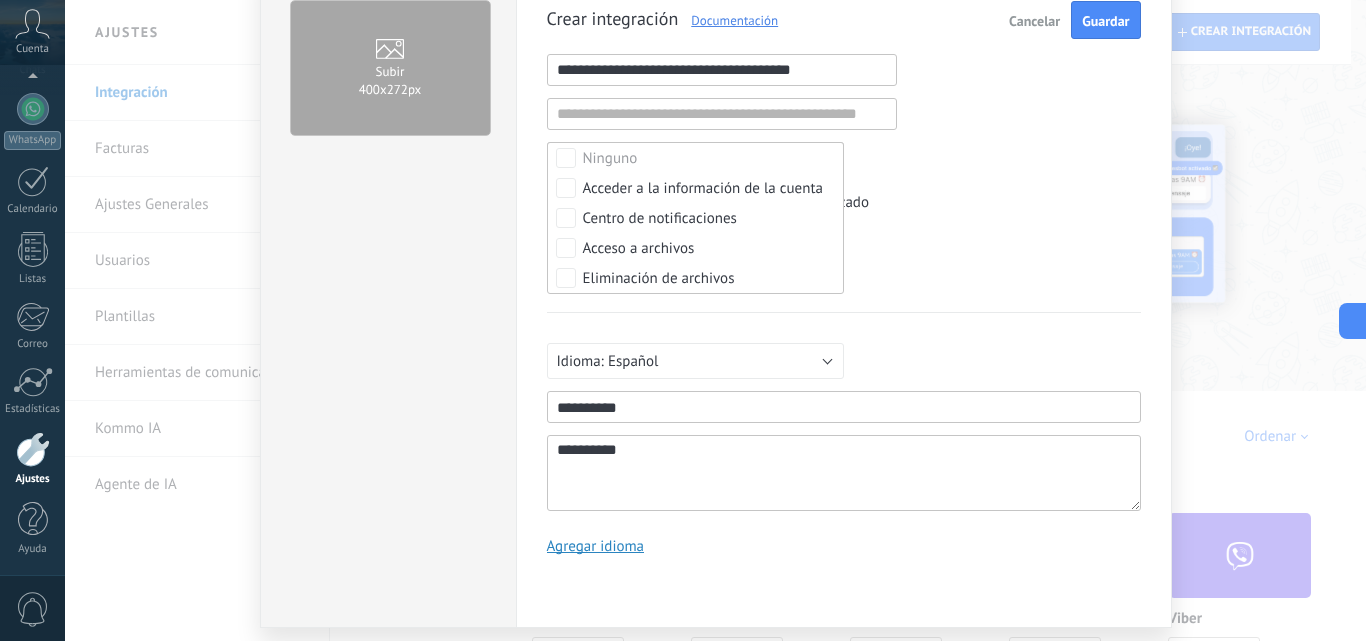 click on "**********" at bounding box center (844, 285) 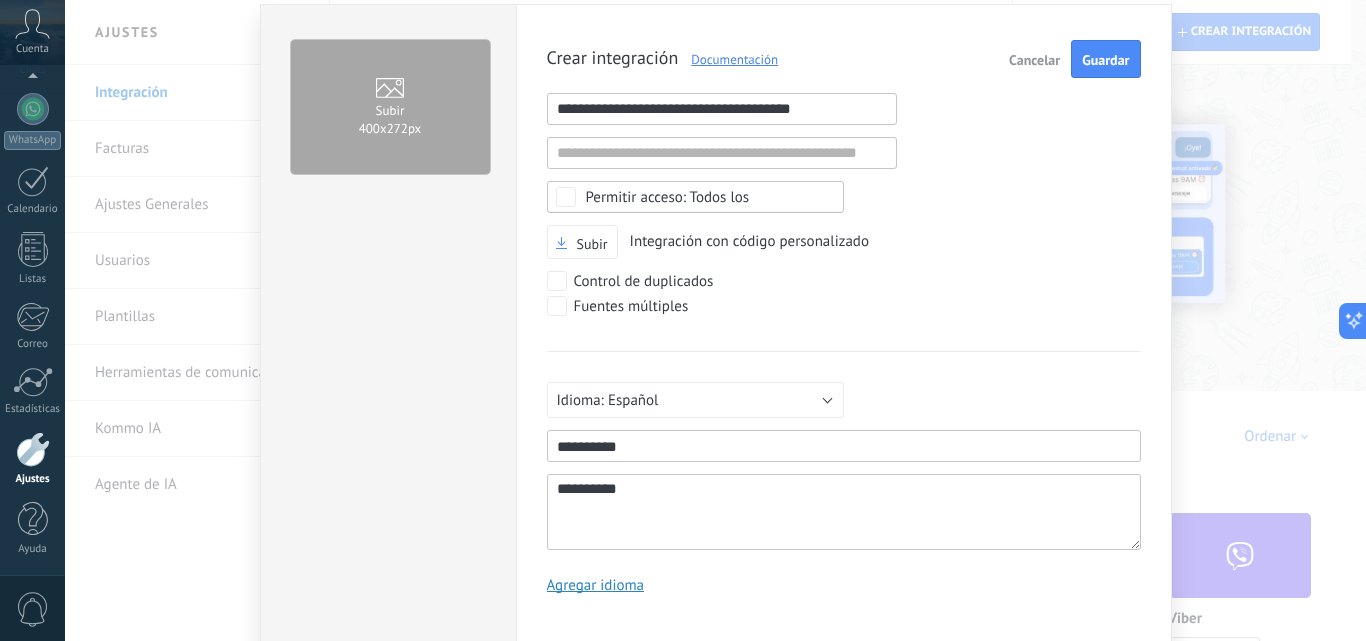 scroll, scrollTop: 0, scrollLeft: 0, axis: both 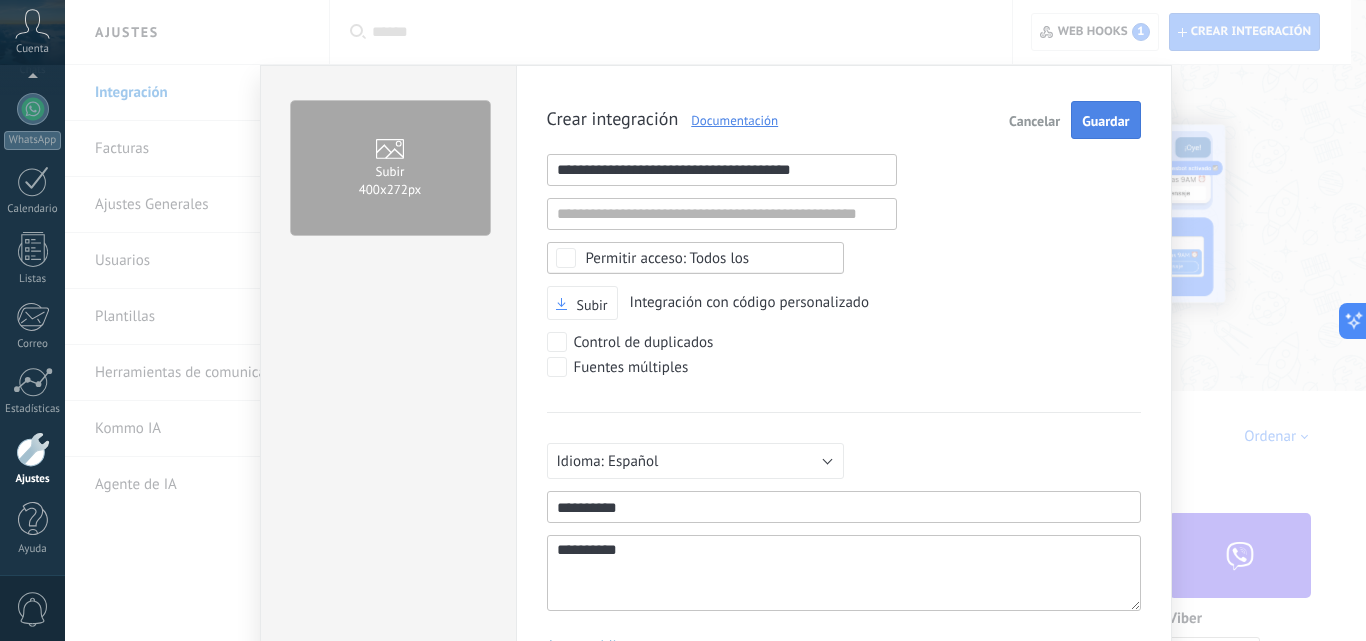 click on "Guardar" at bounding box center [1105, 121] 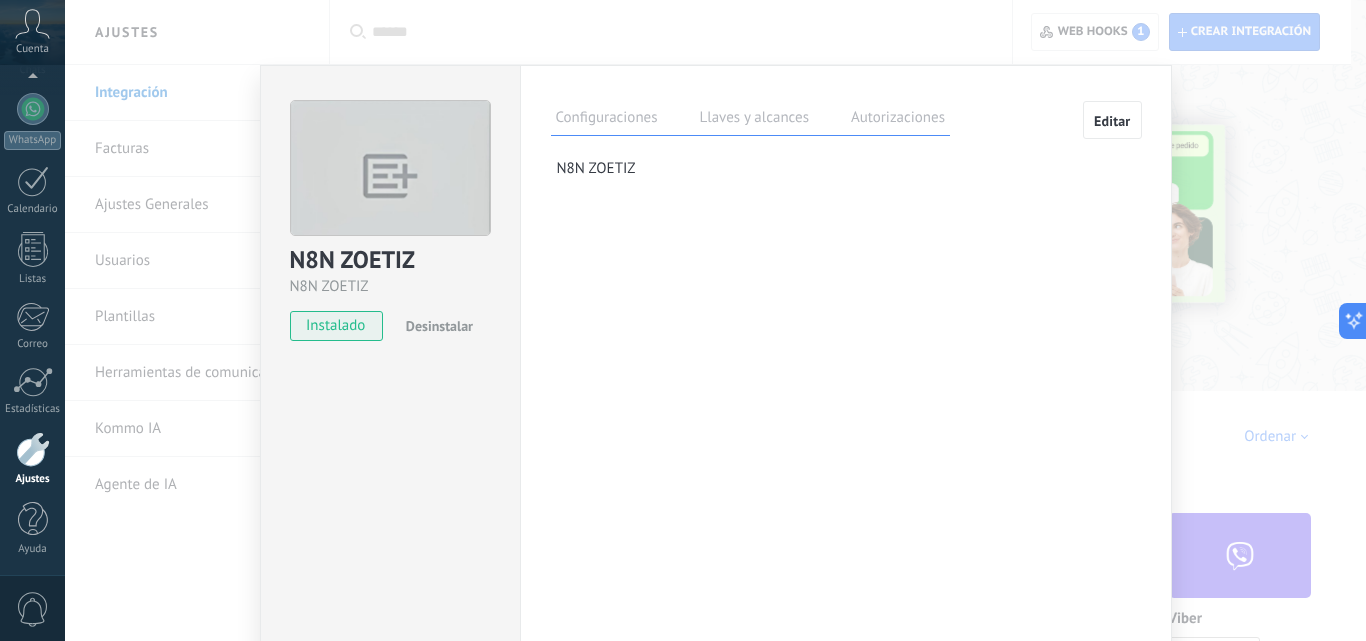 click on "Llaves y alcances" at bounding box center [754, 120] 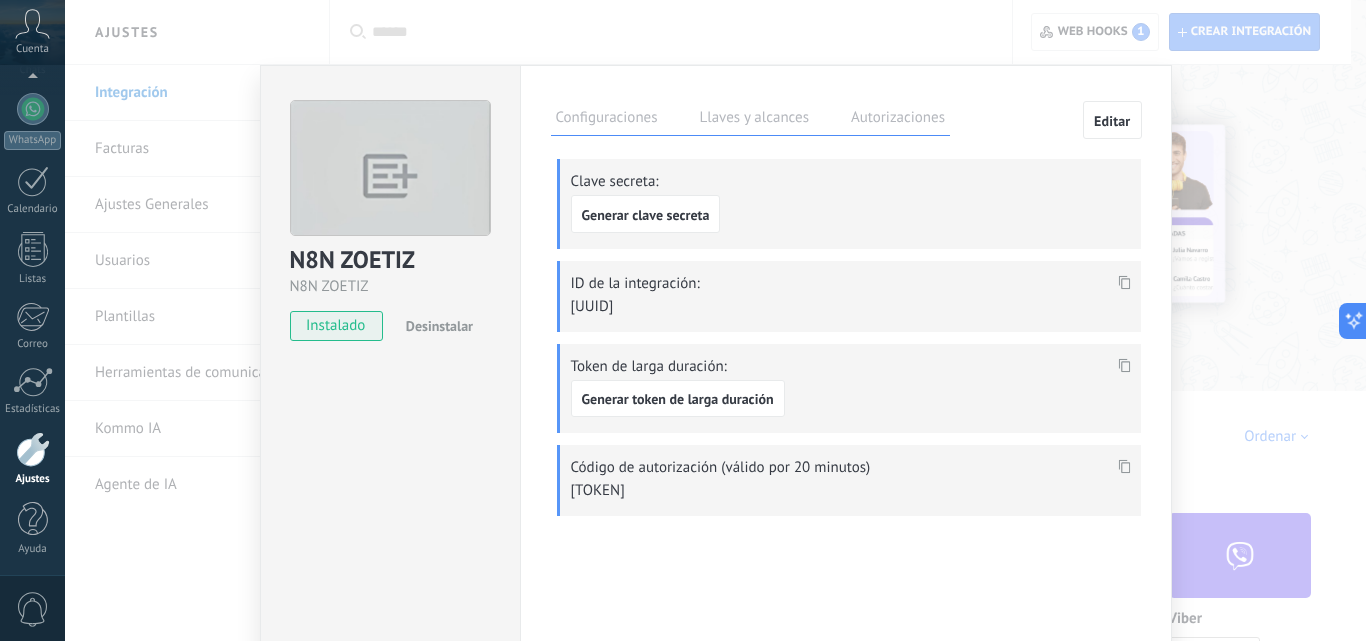 click 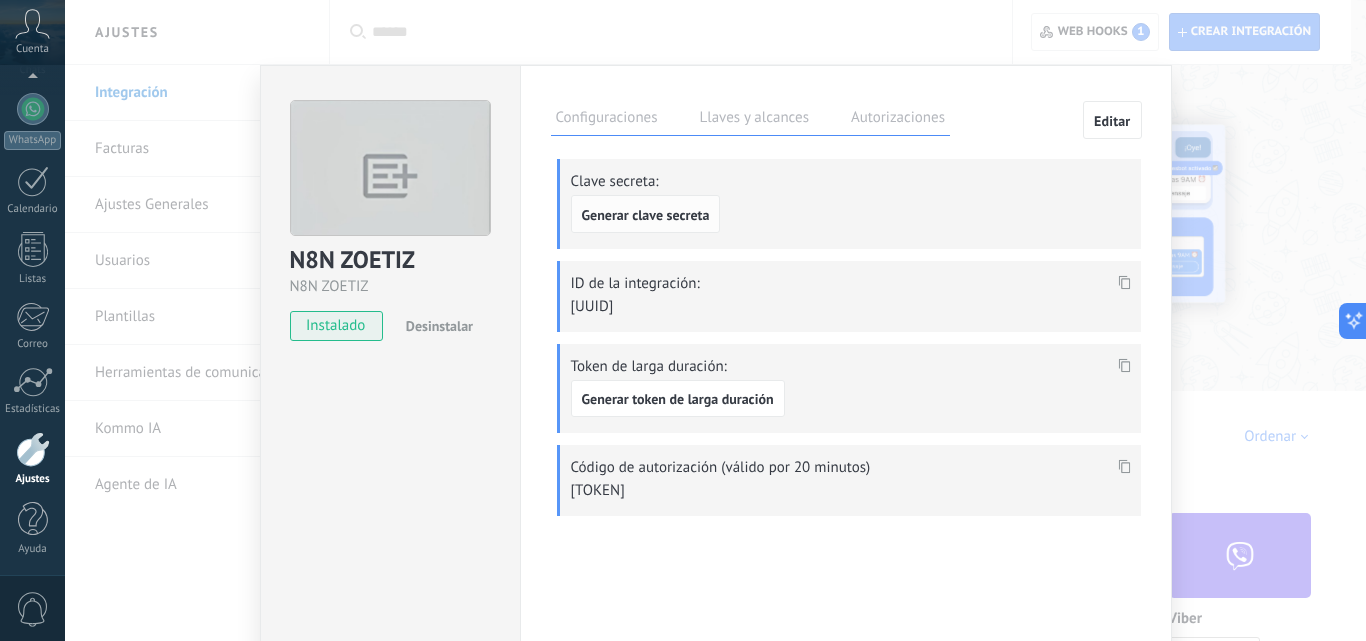 click on "Generar clave secreta" at bounding box center [646, 215] 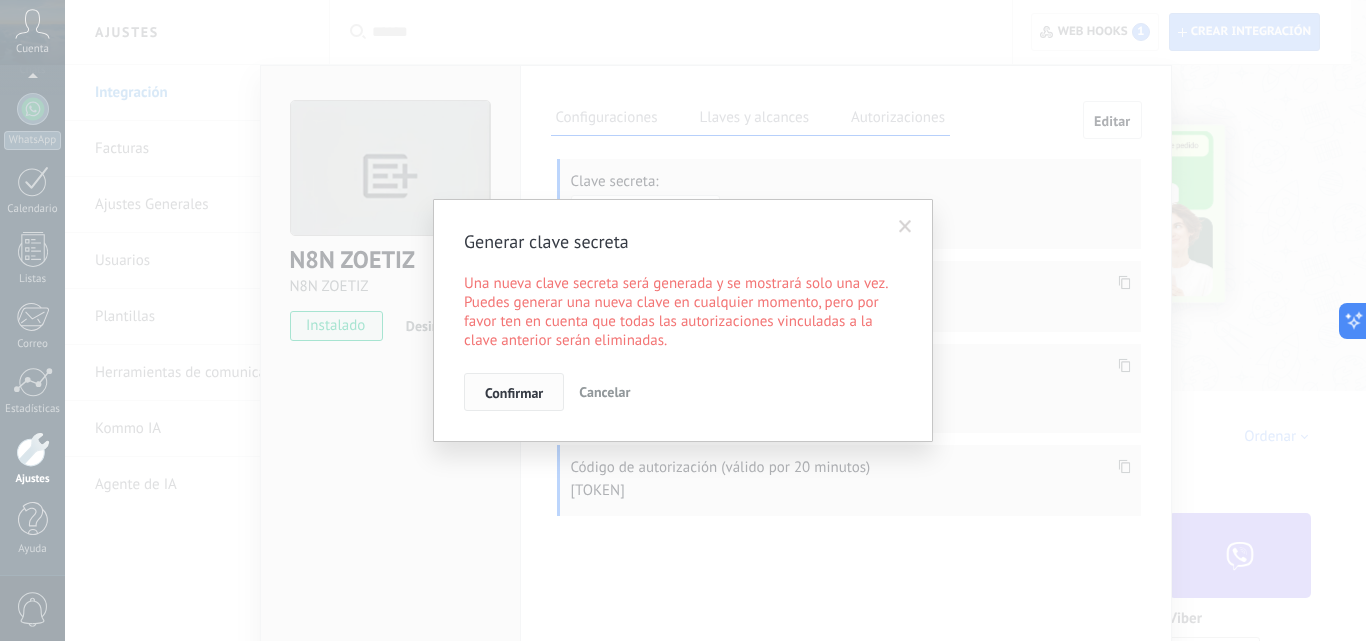 click on "Confirmar" at bounding box center (514, 393) 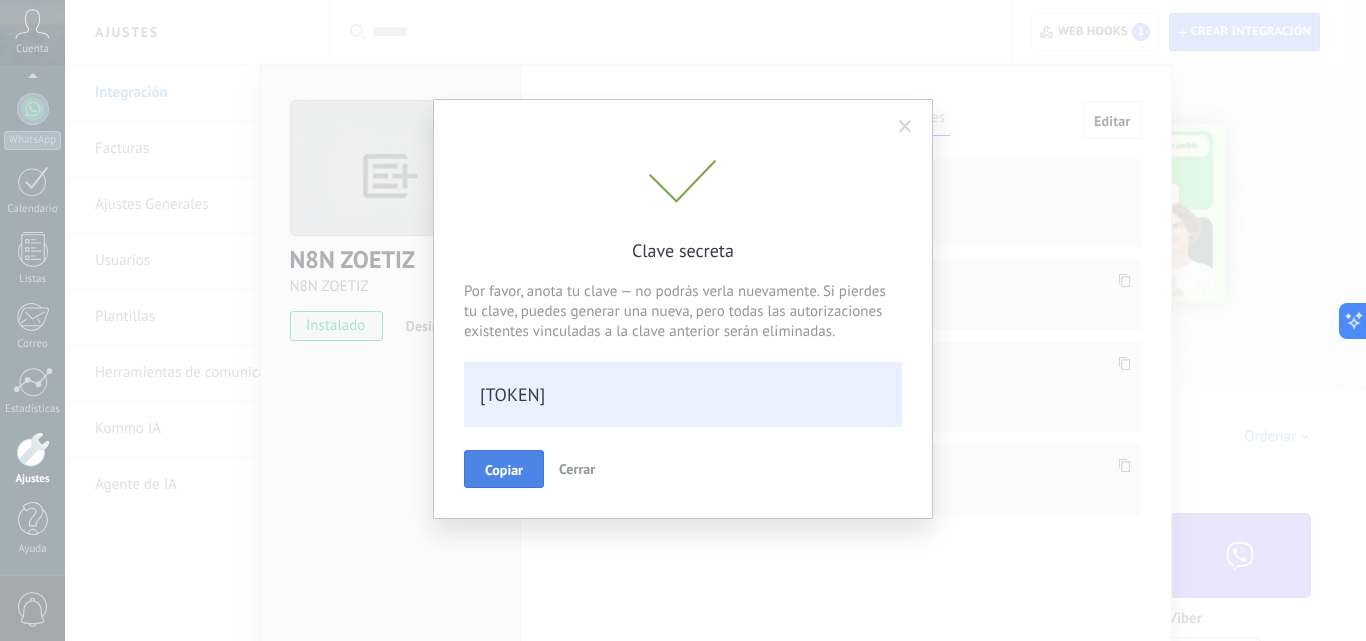 click on "Copiar" at bounding box center (504, 470) 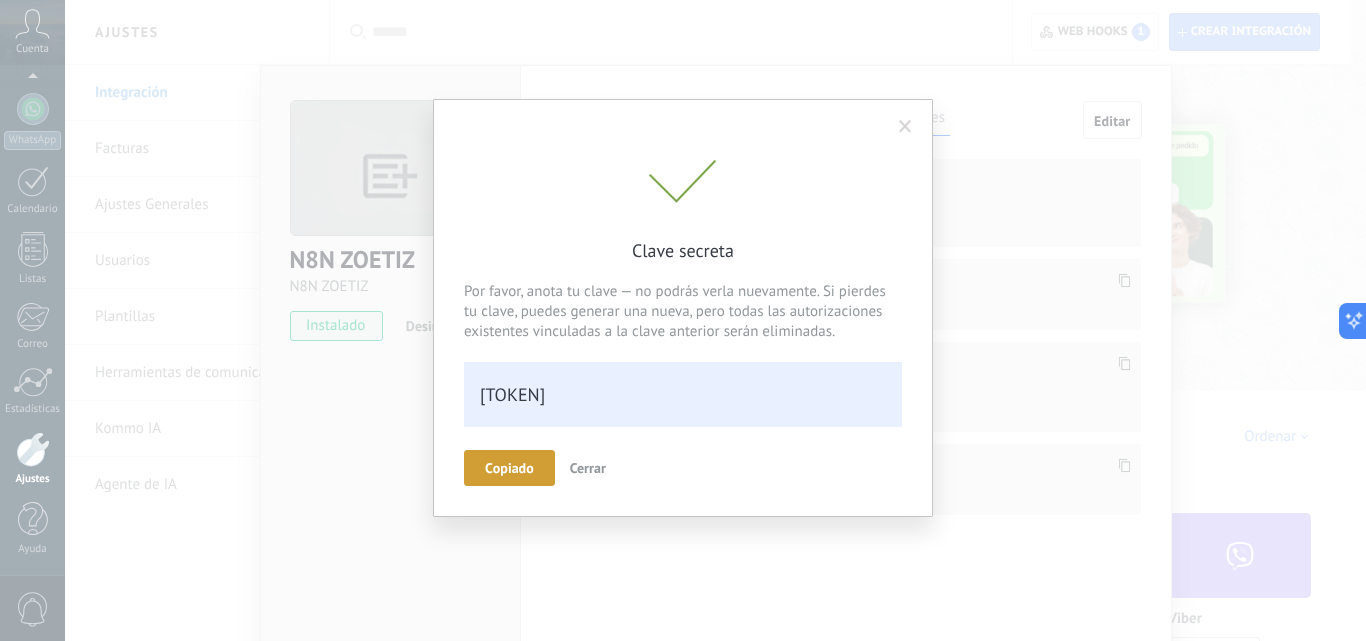 scroll, scrollTop: 40, scrollLeft: 0, axis: vertical 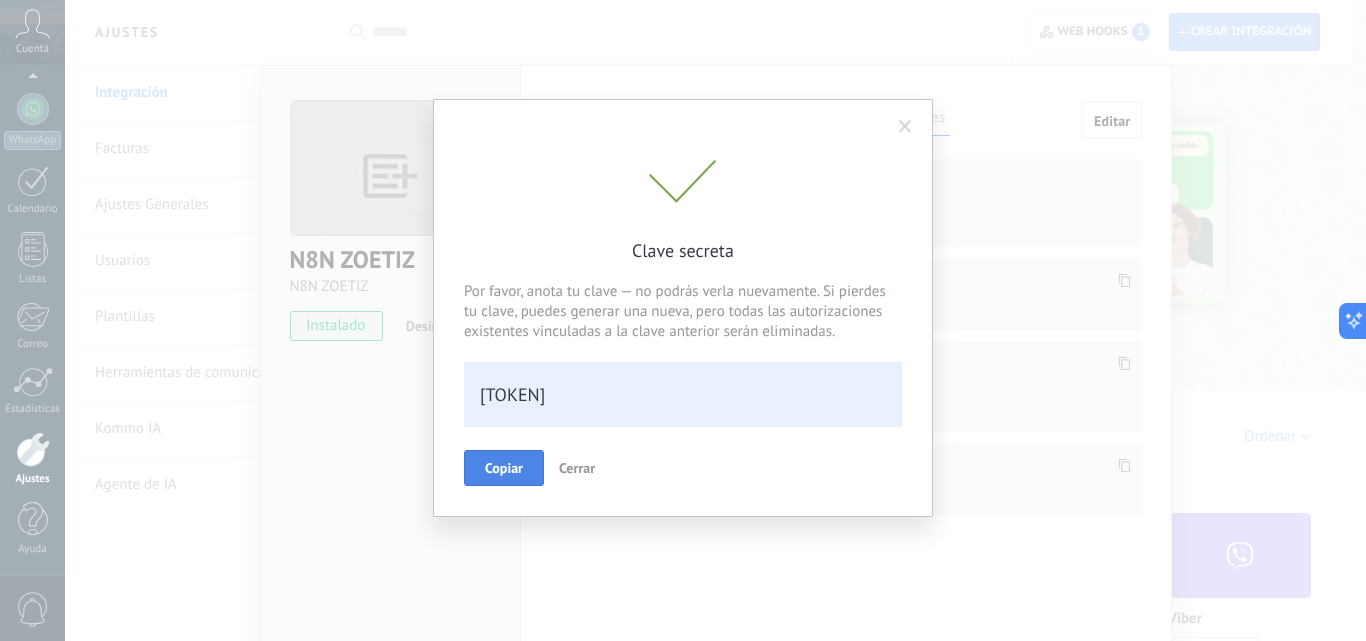click on "Copiar" at bounding box center (504, 468) 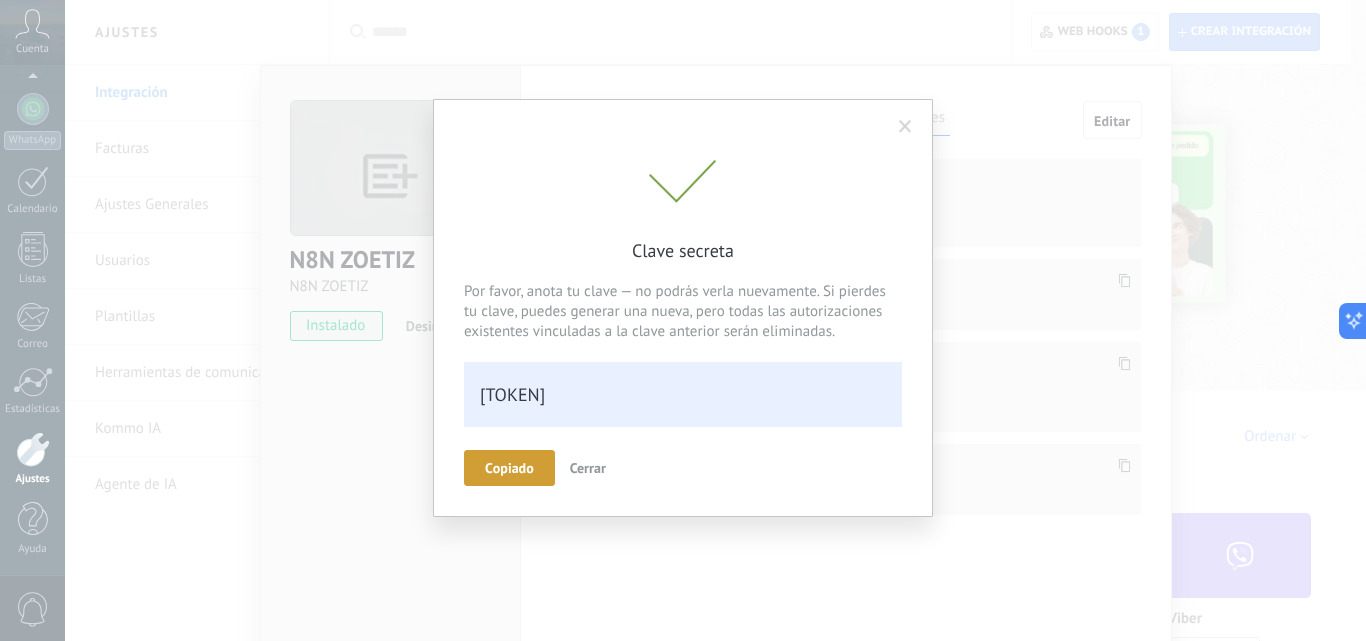 scroll, scrollTop: 40, scrollLeft: 0, axis: vertical 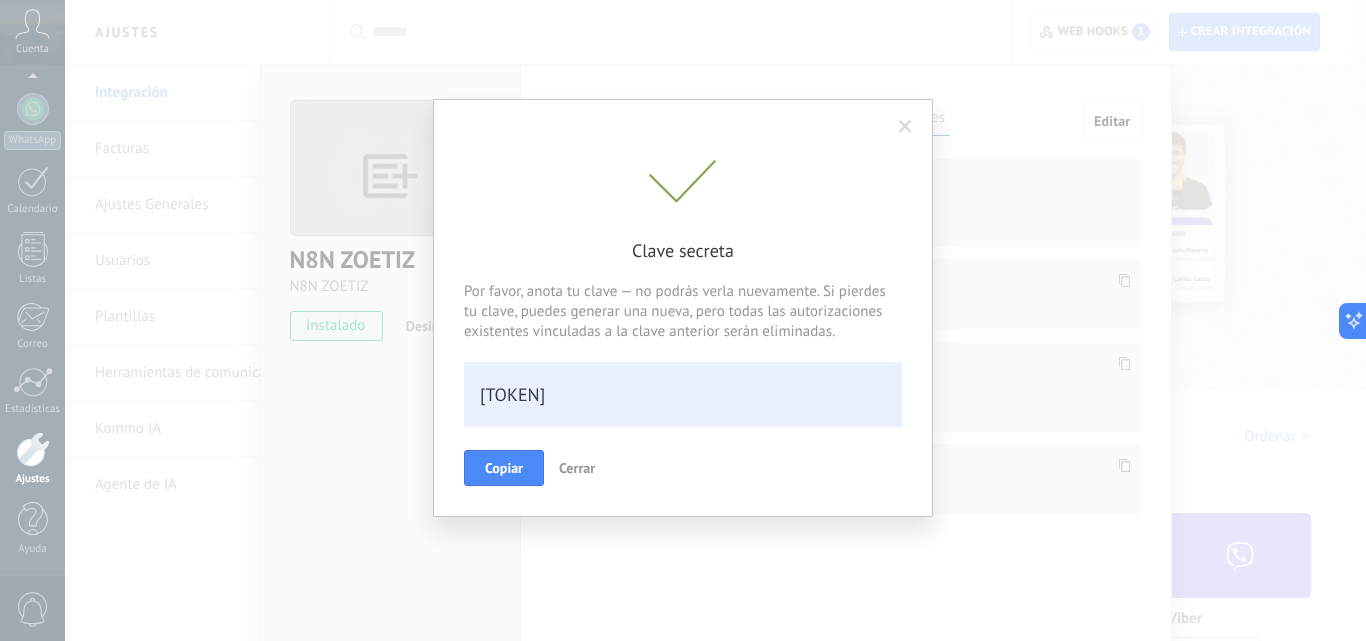 click on "Cerrar" at bounding box center (577, 468) 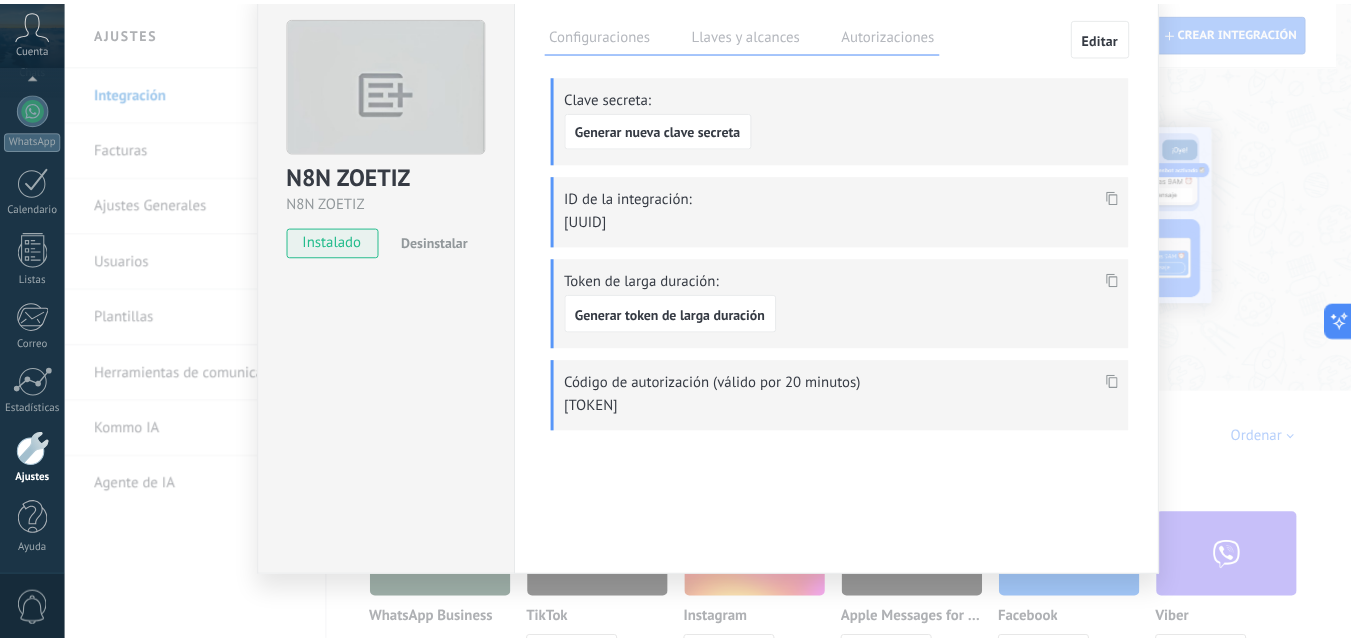 scroll, scrollTop: 0, scrollLeft: 0, axis: both 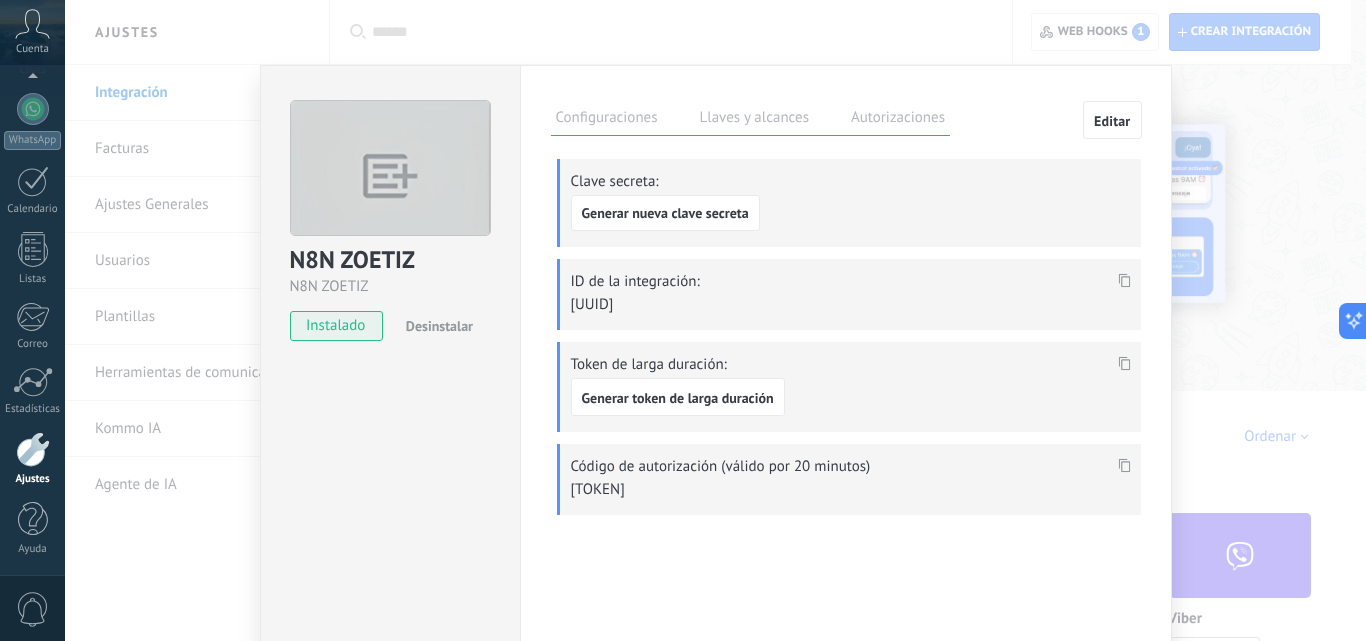 click on "N8N ZOETIZ N8N ZOETIZ instalado Desinstalar Configuraciones Llaves y alcances Autorizaciones Editar Clave secreta: Generar nueva clave secreta ID de la integración: [UUID] Token de larga duración: Generar token de larga duración Código de autorización (válido por 20 minutos) Esta pestaña registra a los usuarios que han concedido acceso a las integración a esta cuenta. Si deseas remover la posibilidad que un usuario pueda enviar solicitudes a la cuenta en nombre de esta integración, puedes revocar el acceso. Si el acceso a todos los usuarios es revocado, la integración dejará de funcionar. Esta aplicacion está instalada, pero nadie le ha dado acceso aun. N8N ZOETIZ" at bounding box center [715, 320] 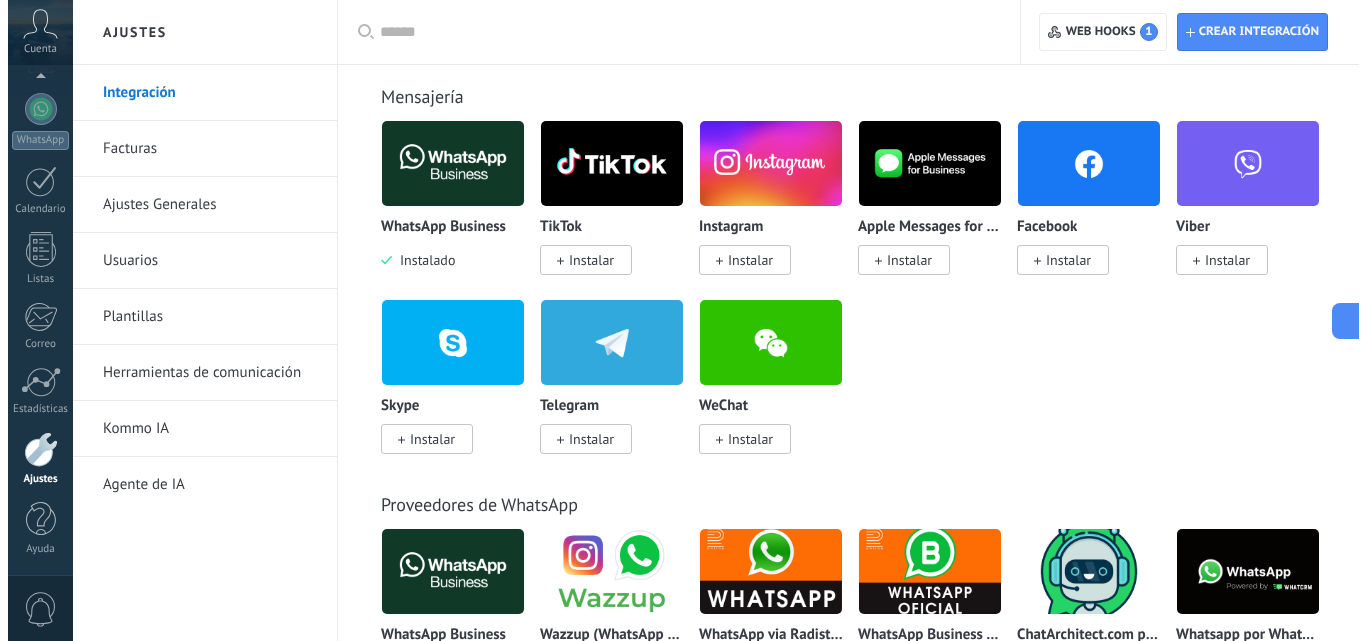 scroll, scrollTop: 400, scrollLeft: 0, axis: vertical 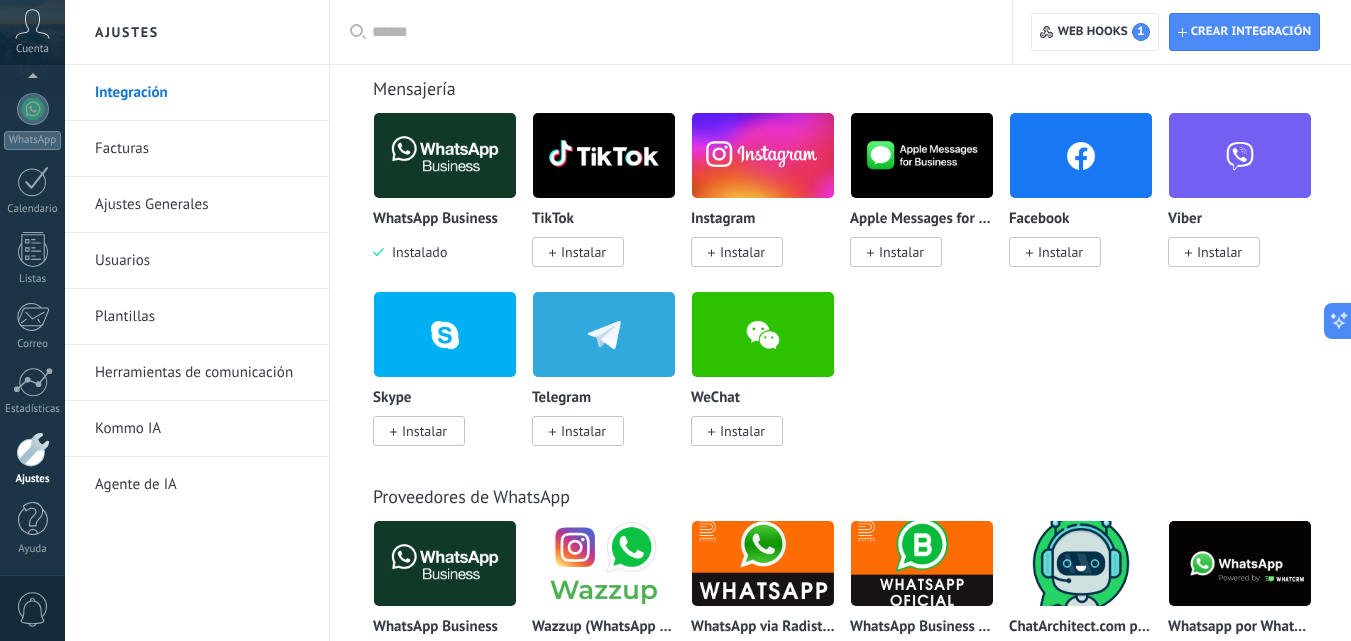 click on "0" at bounding box center (33, 609) 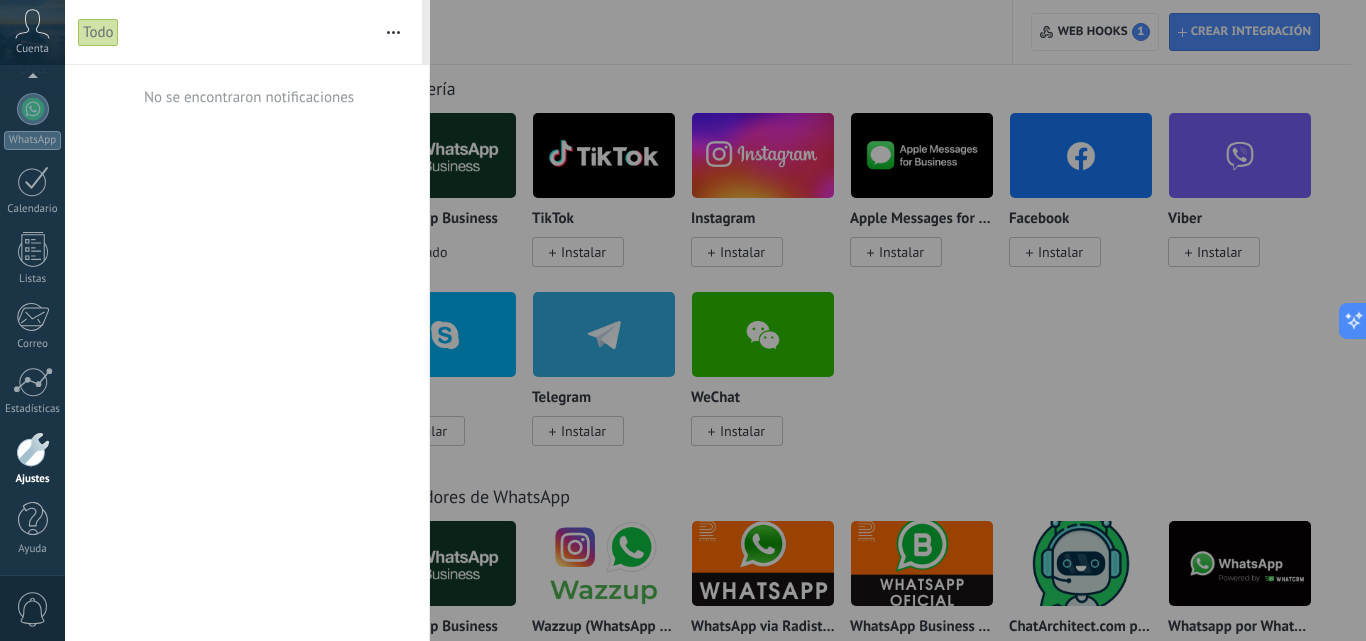 click on "Cuenta" at bounding box center [32, 49] 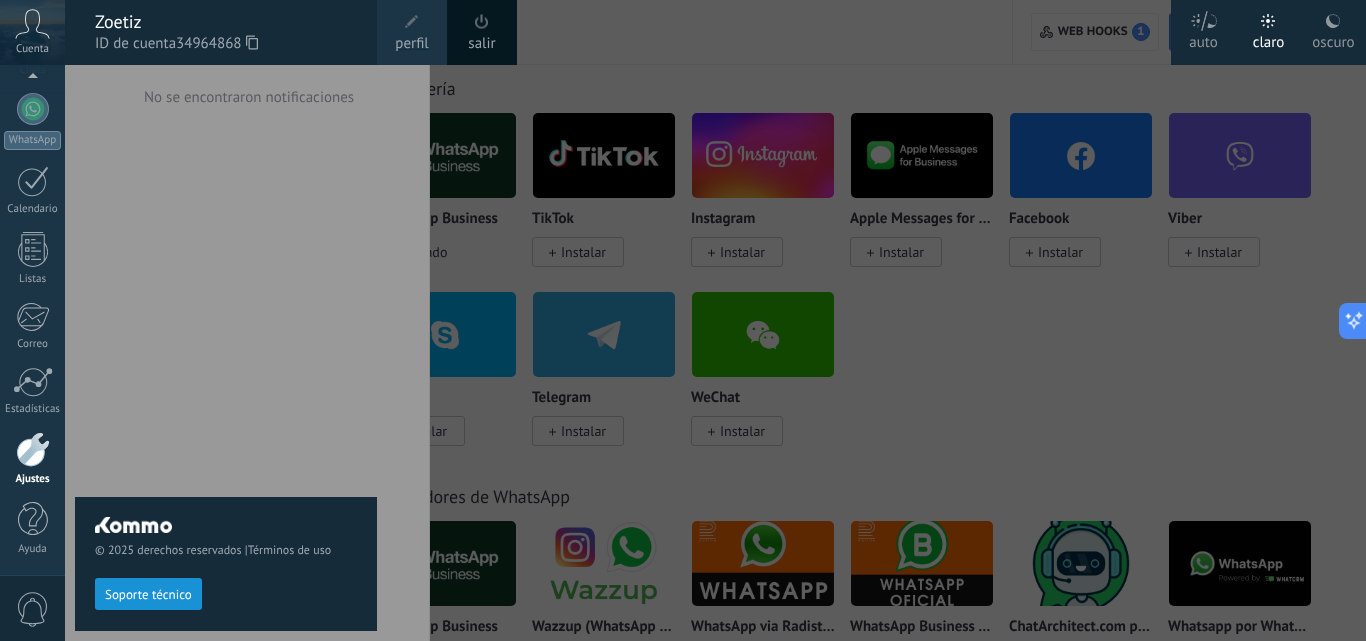 click on "salir" at bounding box center [481, 44] 